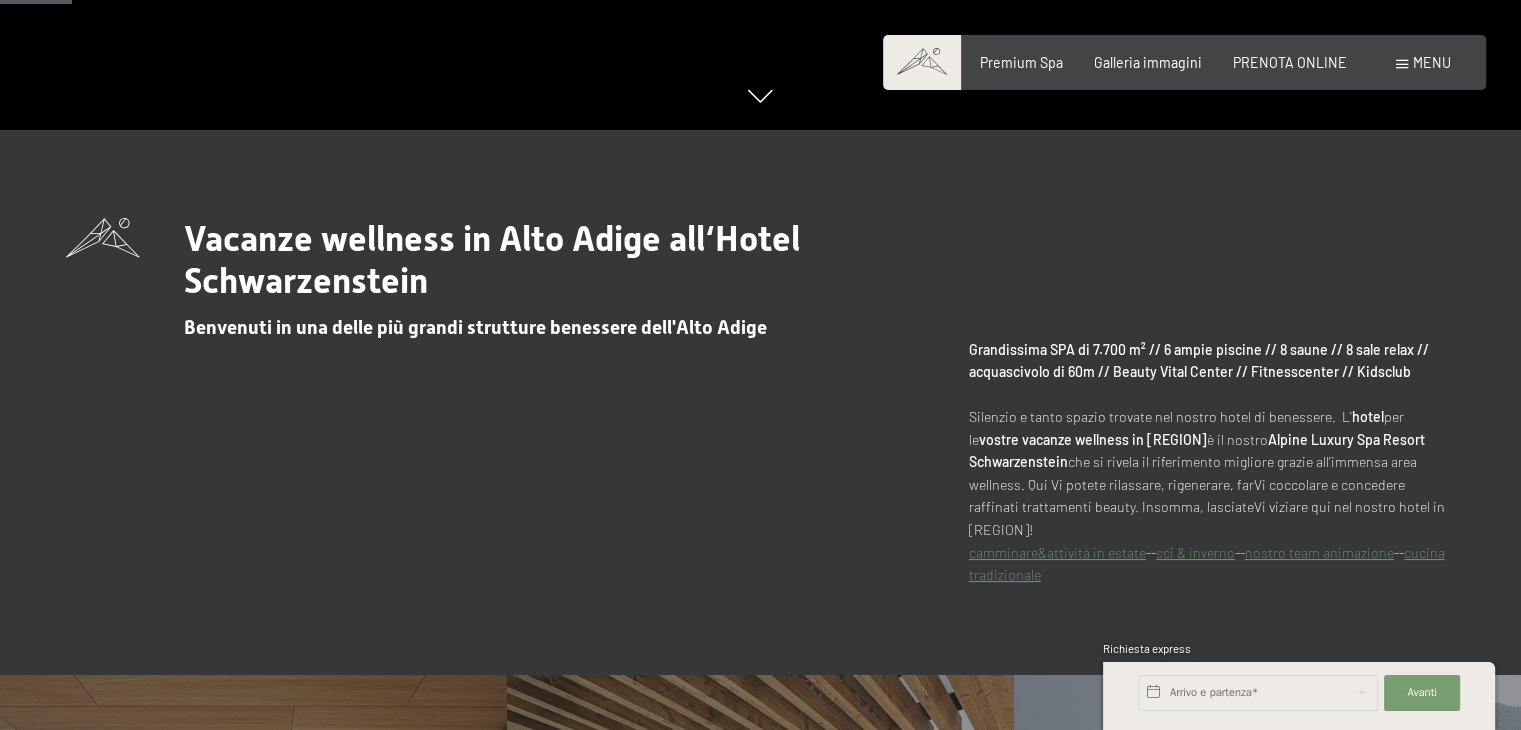 scroll, scrollTop: 600, scrollLeft: 0, axis: vertical 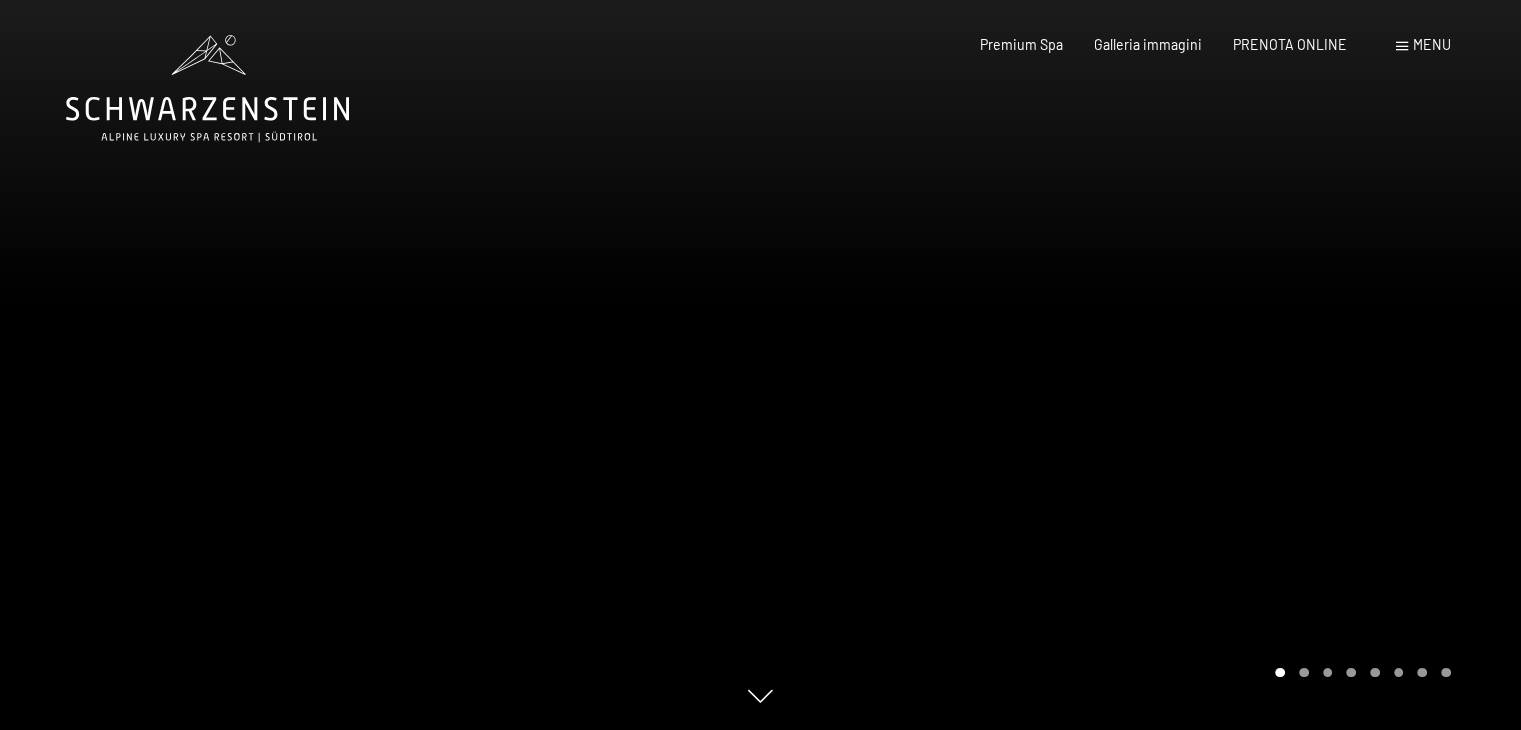 click on "Menu" at bounding box center (1423, 45) 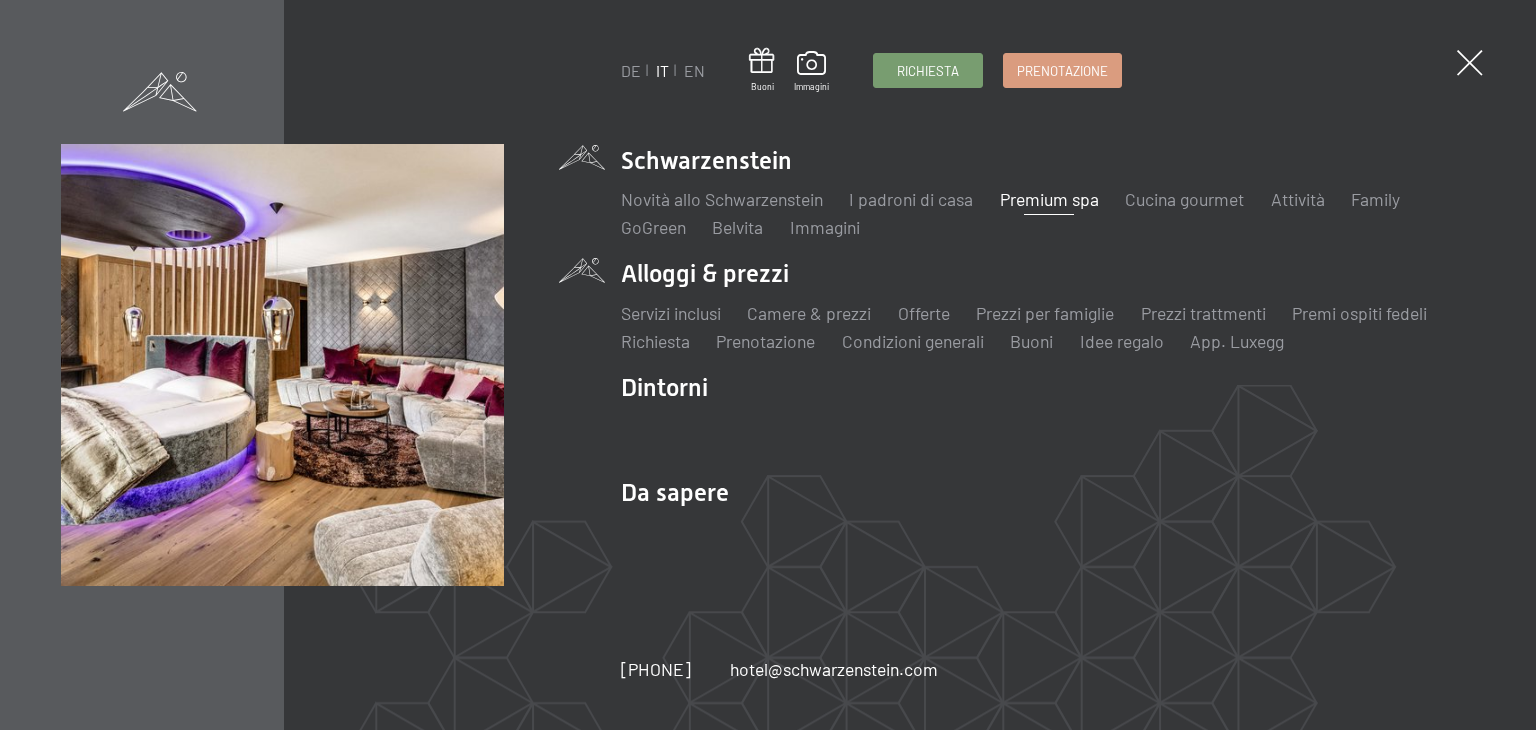 click on "Alloggi & prezzi           Servizi inclusi         Camere & prezzi         Lista             Offerte         Lista             Prezzi per famiglie         Prezzi trattmenti         Premi ospiti fedeli         Richiesta         Prenotazione         Condizioni generali         Buoni         Idee regalo         App. Luxegg" at bounding box center [1048, 305] 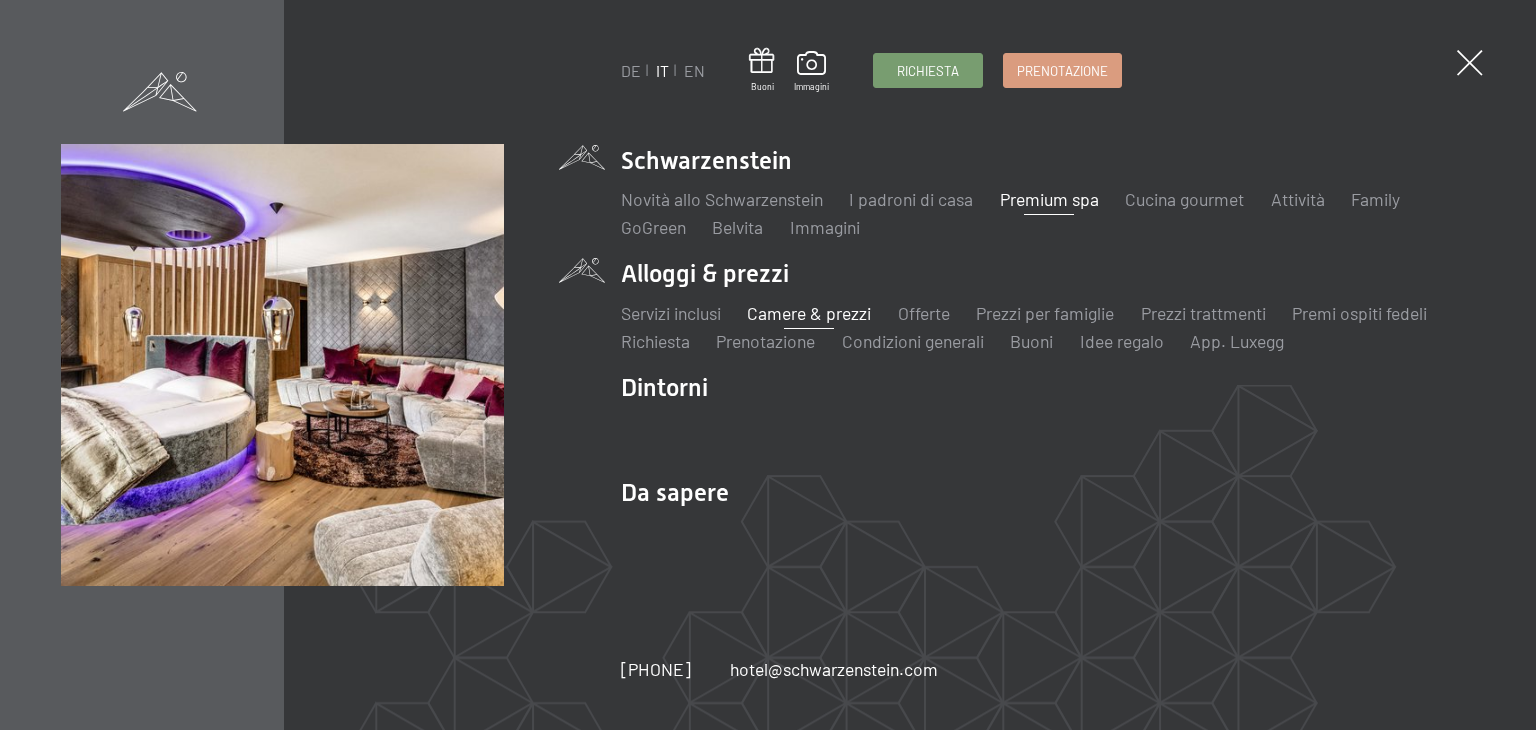 click on "Camere & prezzi" at bounding box center (809, 313) 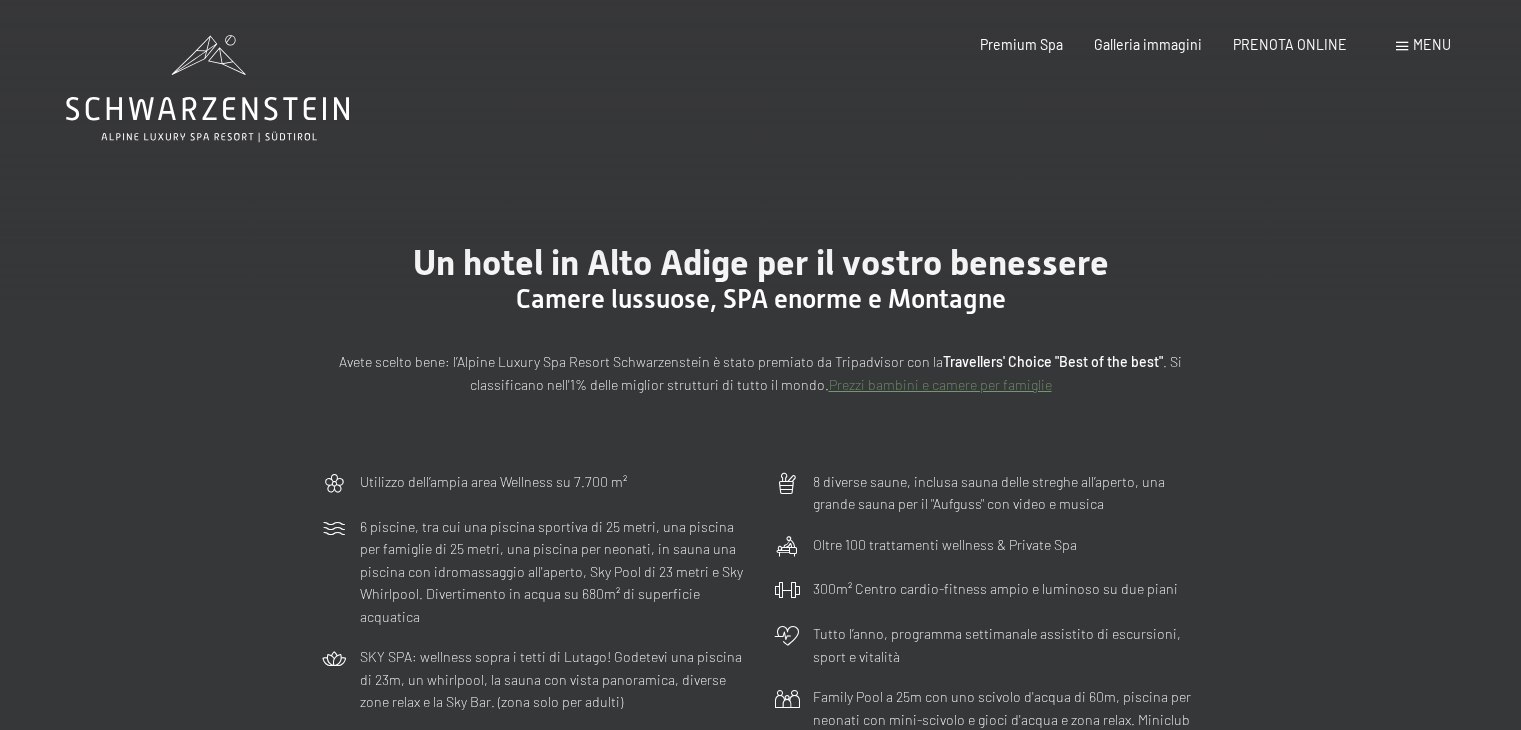 scroll, scrollTop: 0, scrollLeft: 0, axis: both 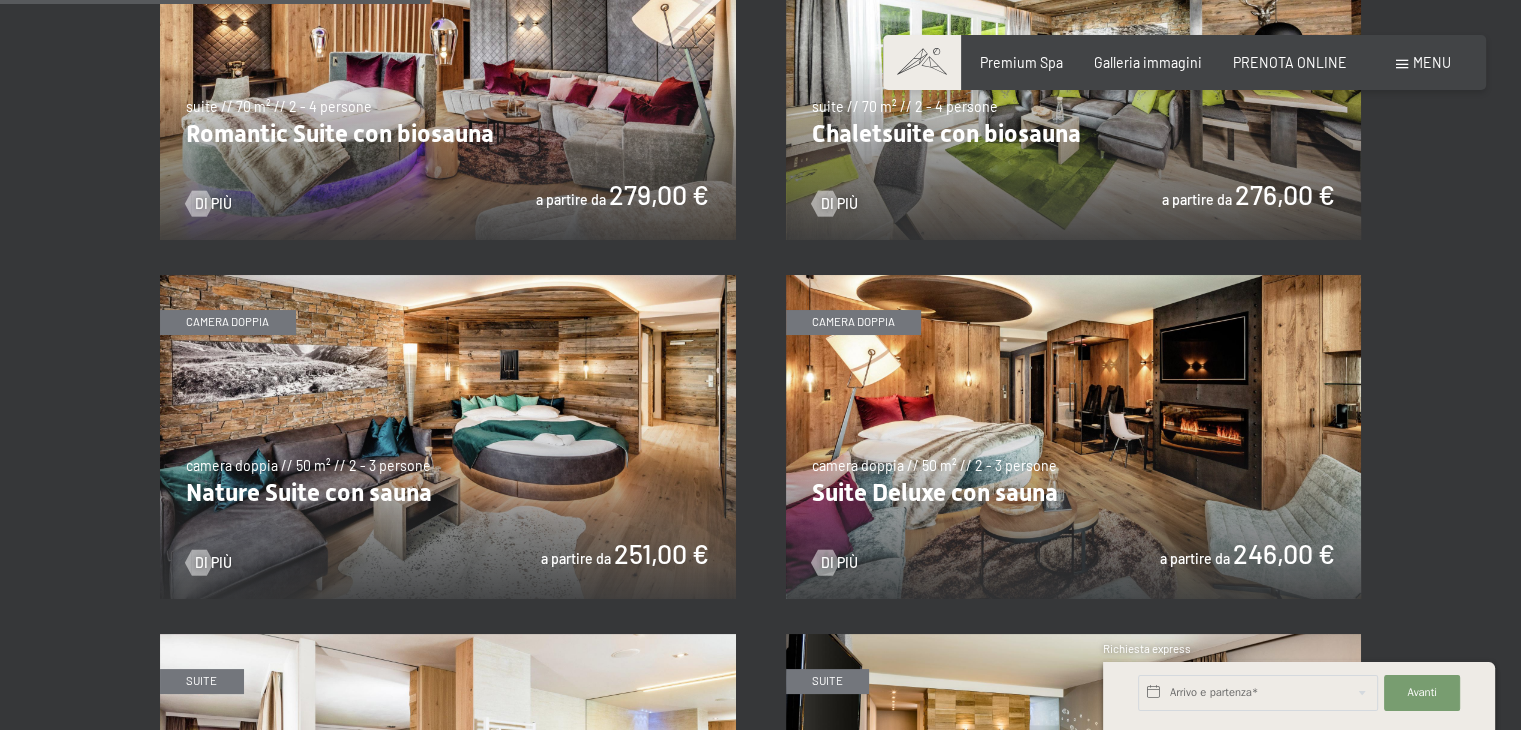 click at bounding box center [448, 437] 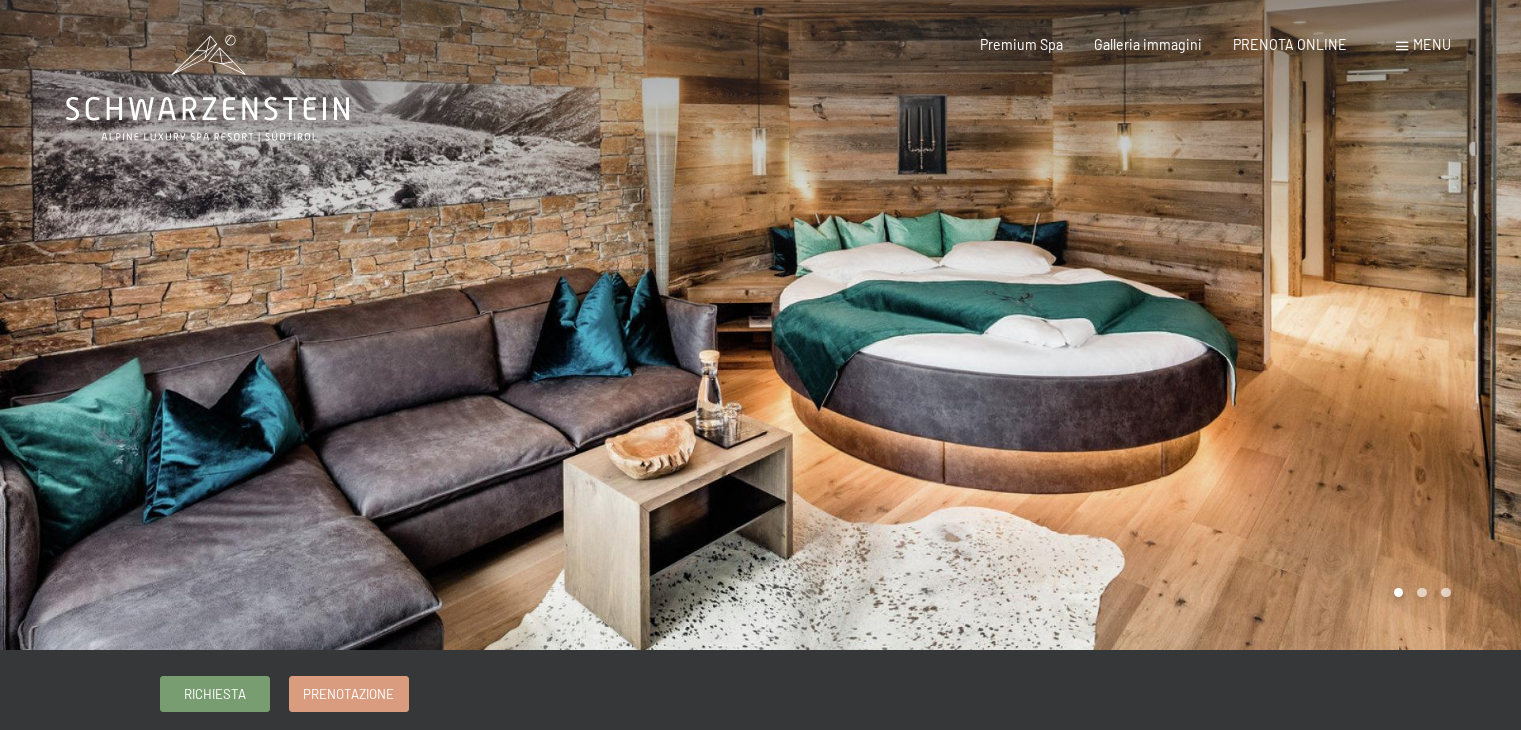 scroll, scrollTop: 0, scrollLeft: 0, axis: both 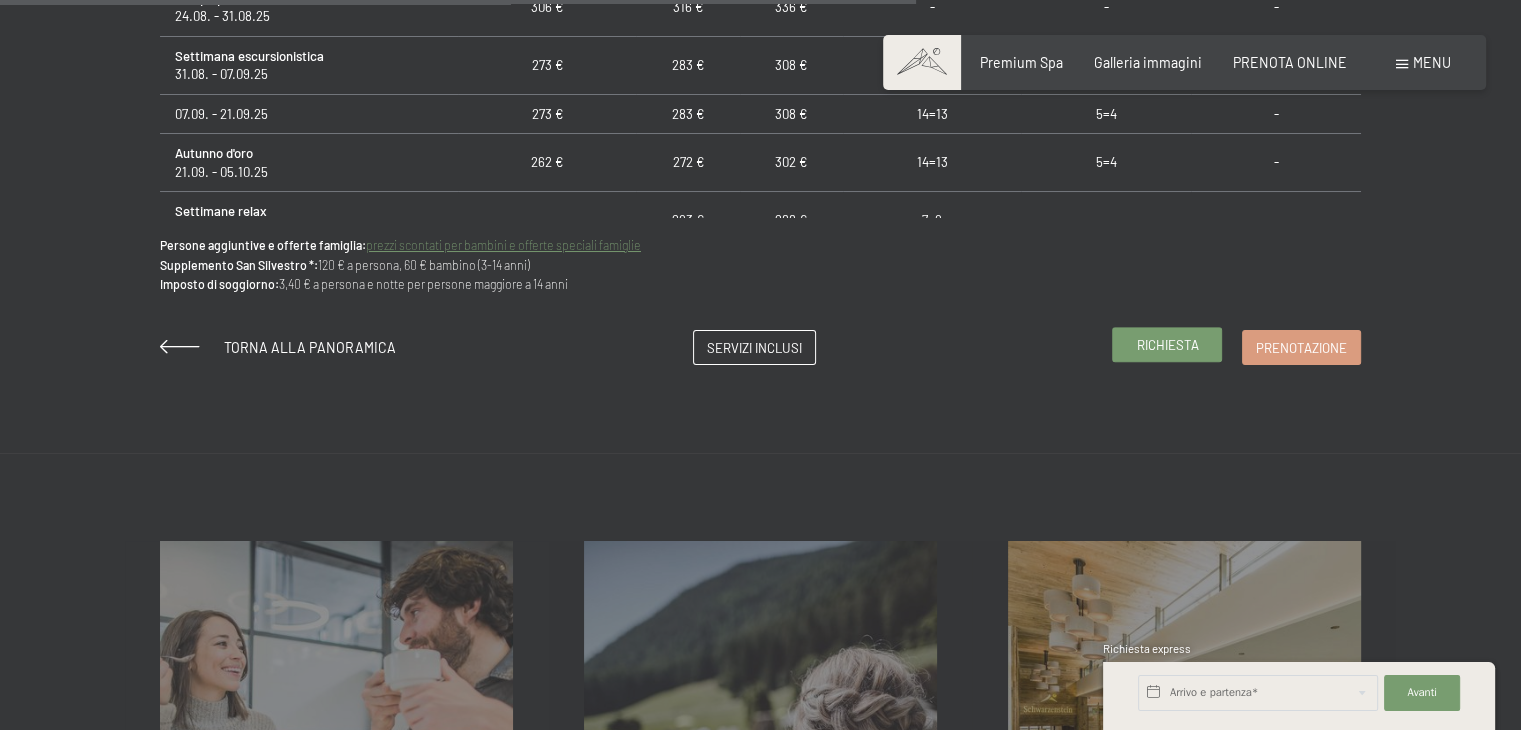 click on "Richiesta" at bounding box center [1167, 345] 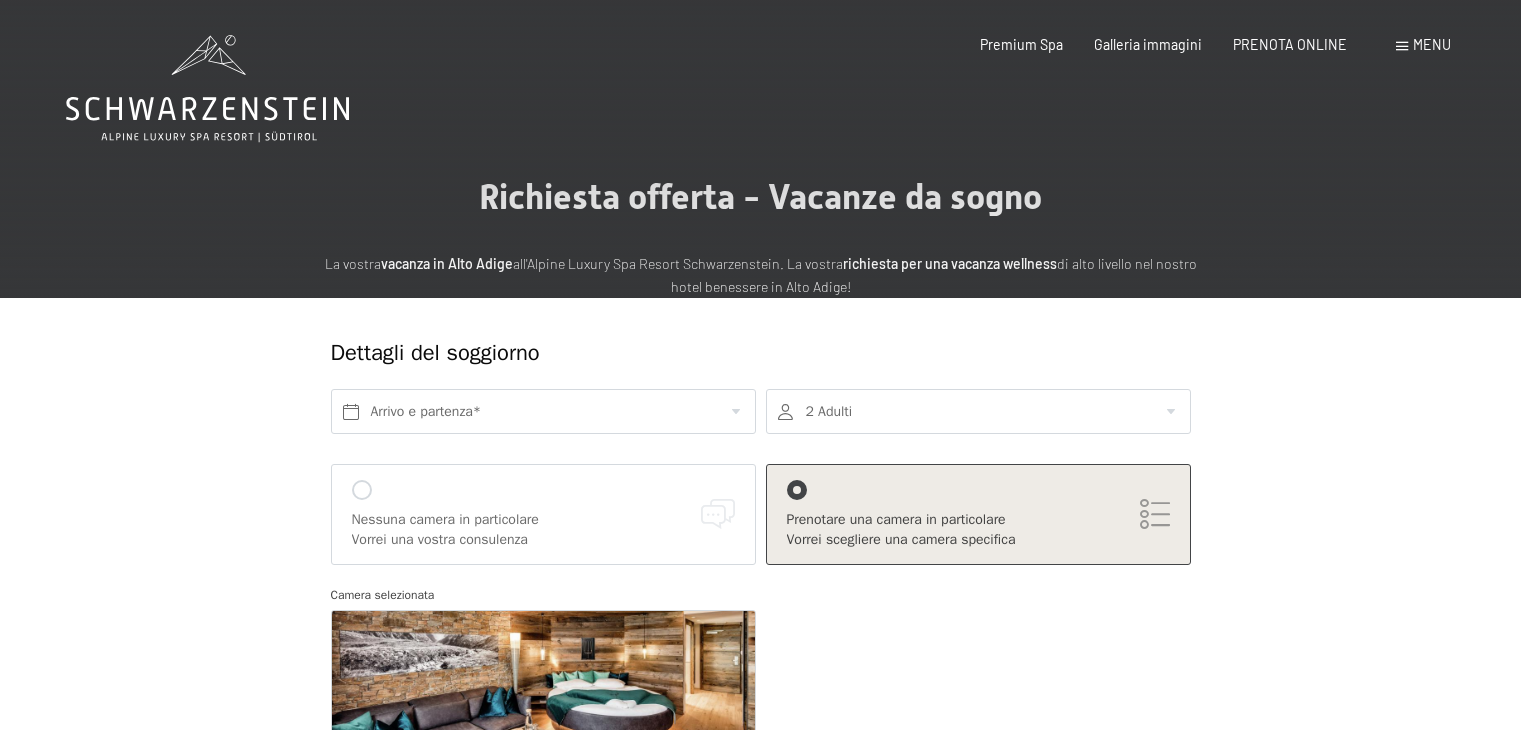 scroll, scrollTop: 0, scrollLeft: 0, axis: both 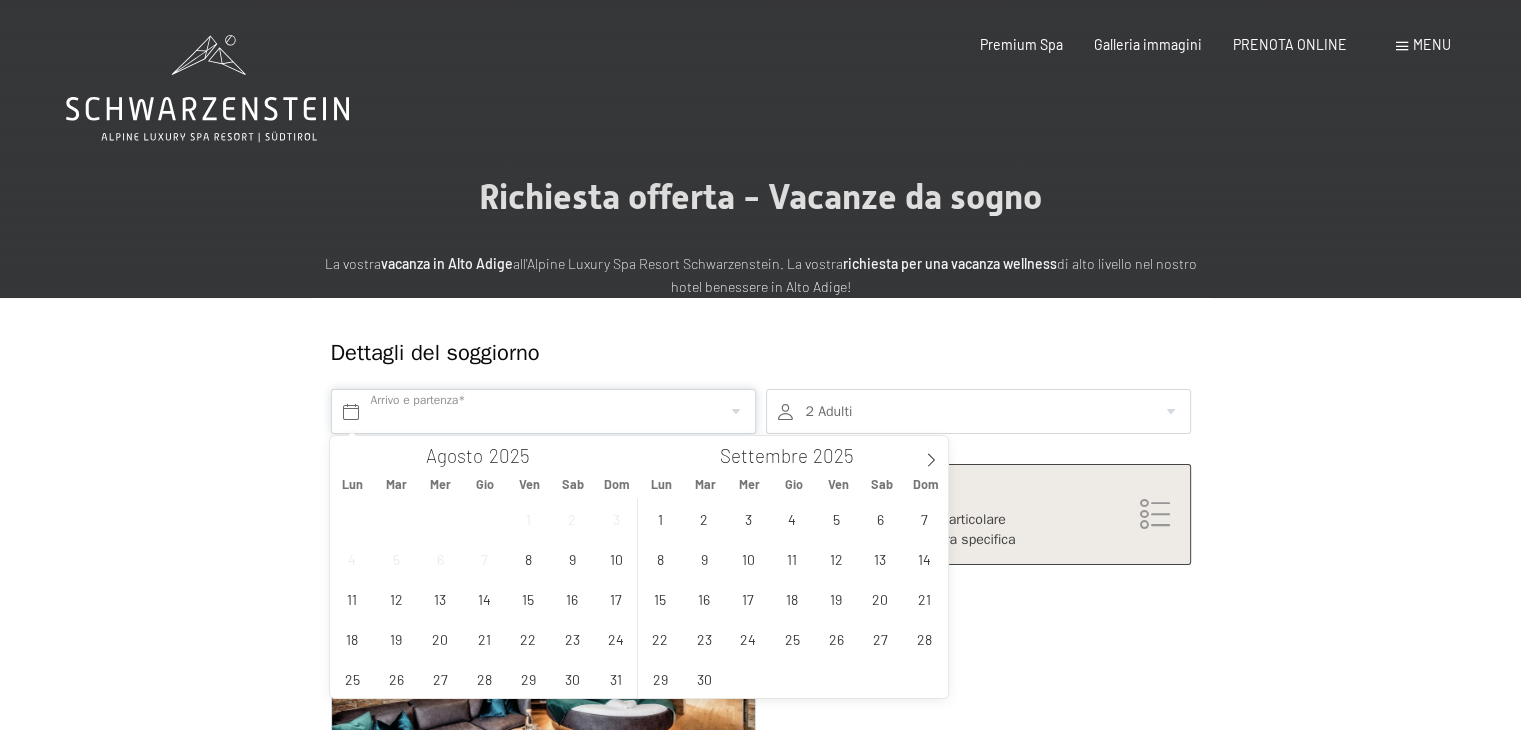 click at bounding box center (543, 411) 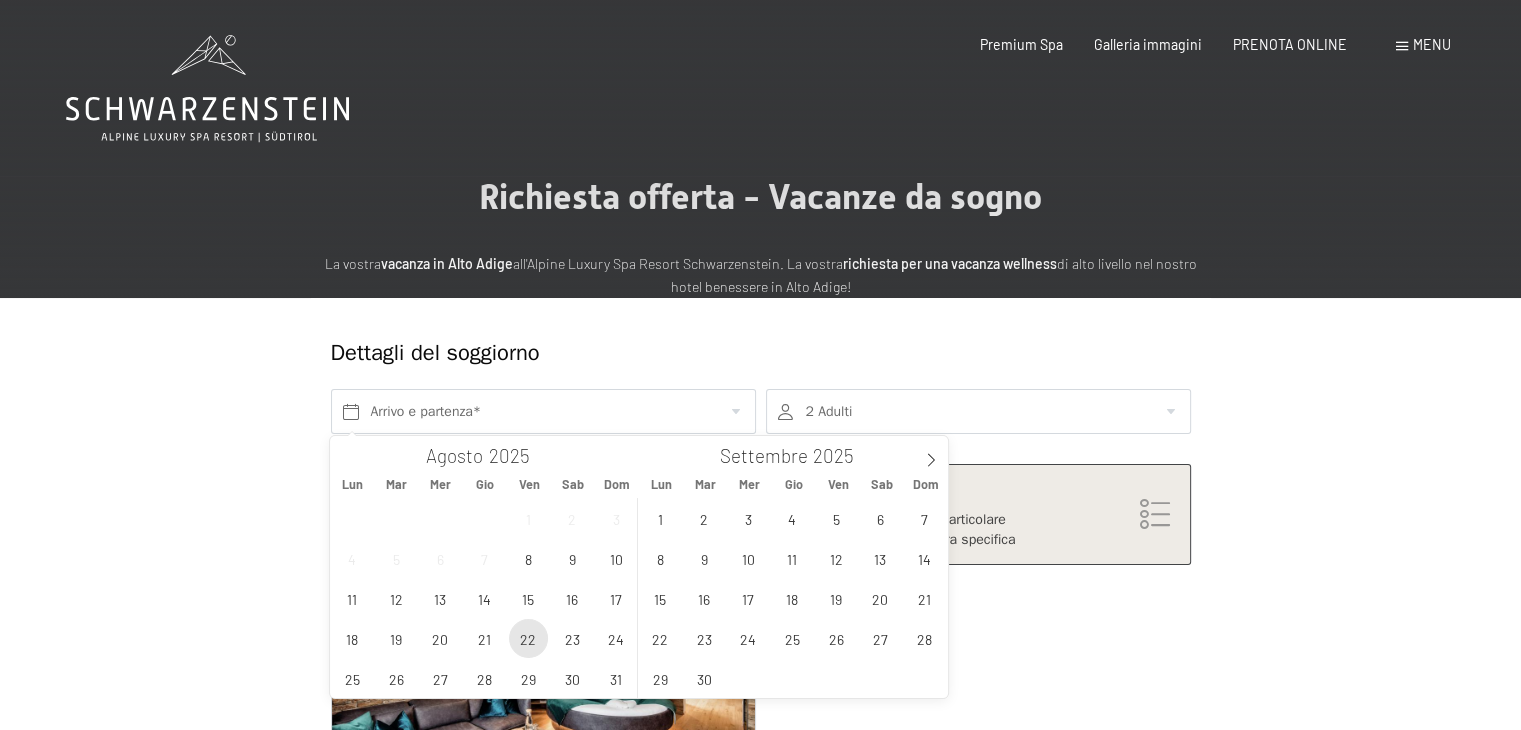 click on "22" at bounding box center [528, 638] 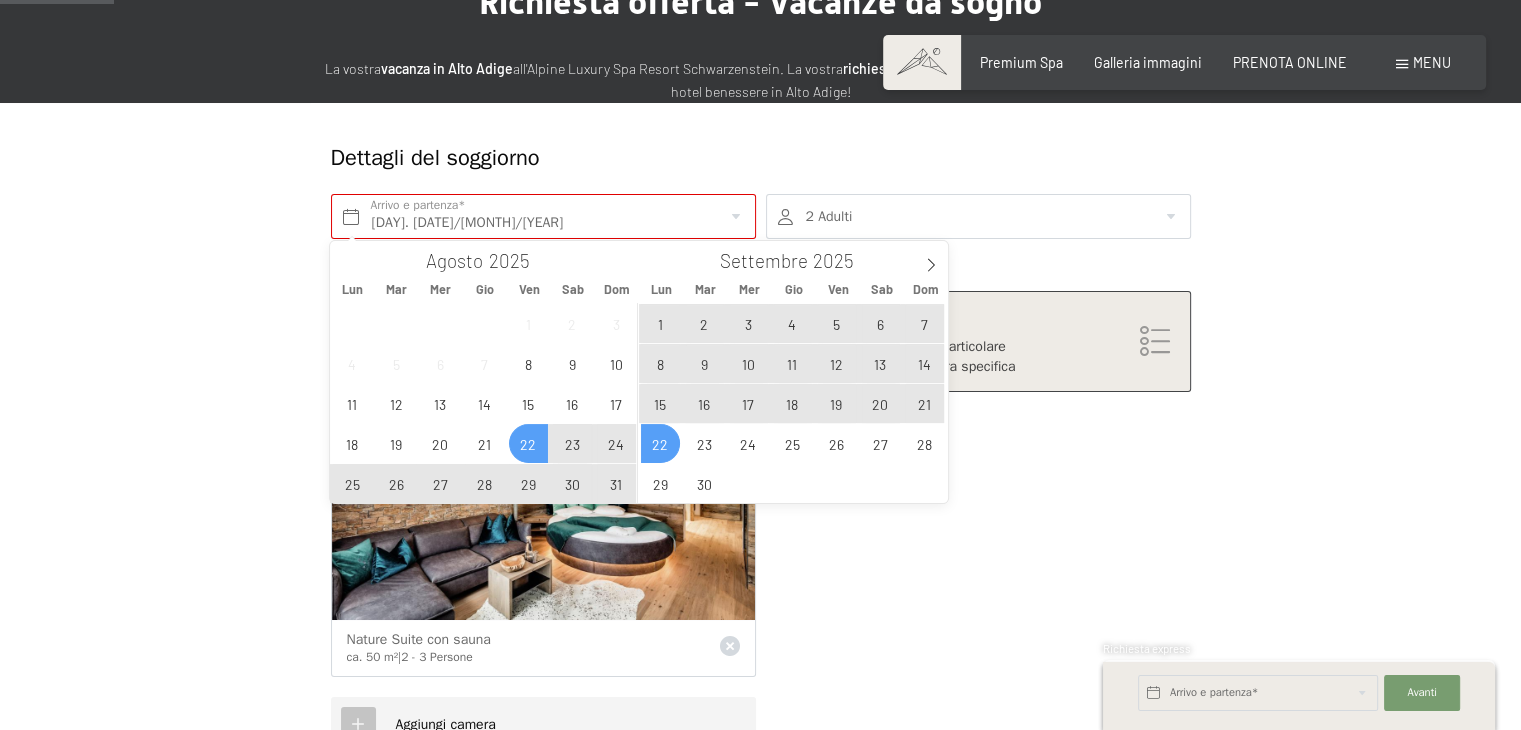 scroll, scrollTop: 200, scrollLeft: 0, axis: vertical 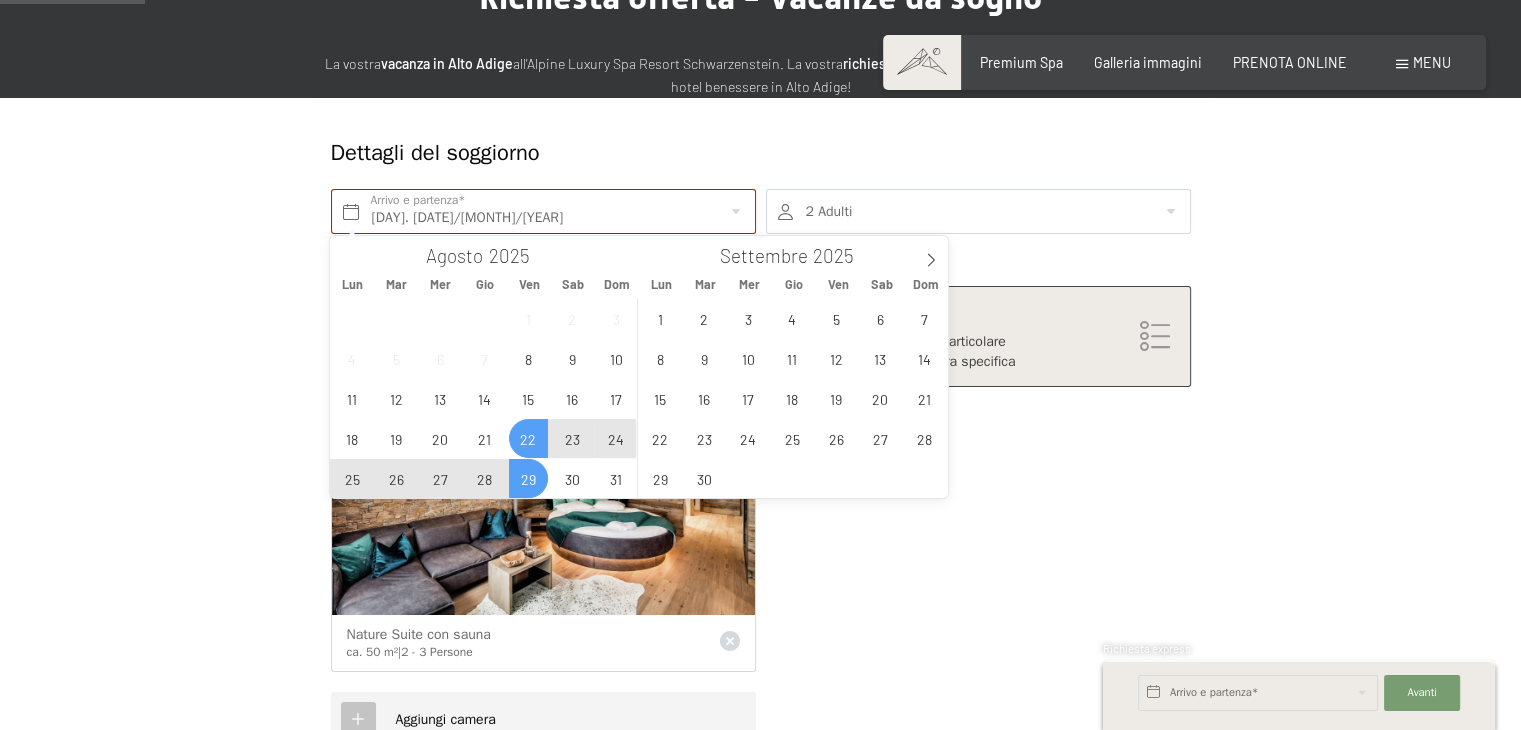 click on "29" at bounding box center [528, 478] 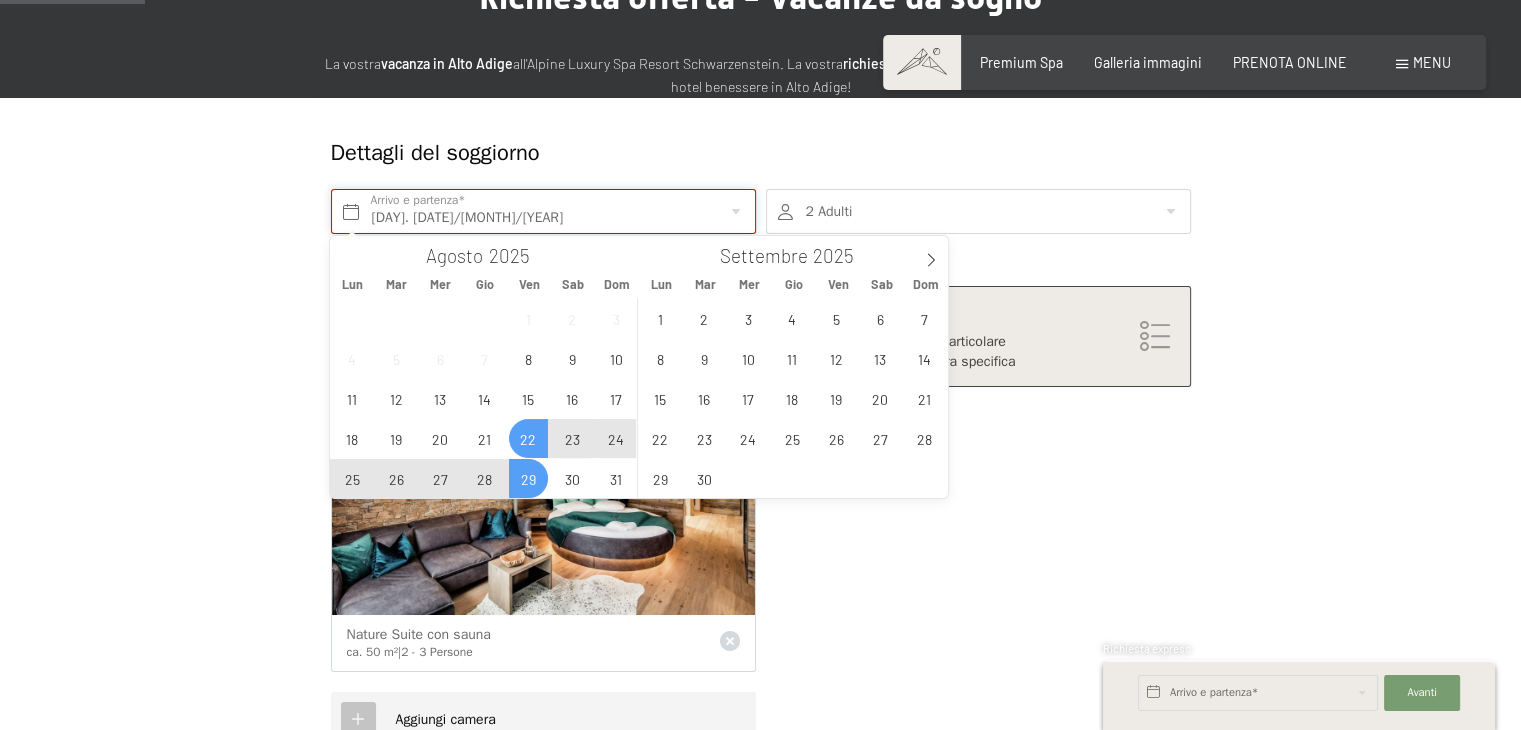 type on "Ven. 22/08/2025 - Ven. 29/08/2025" 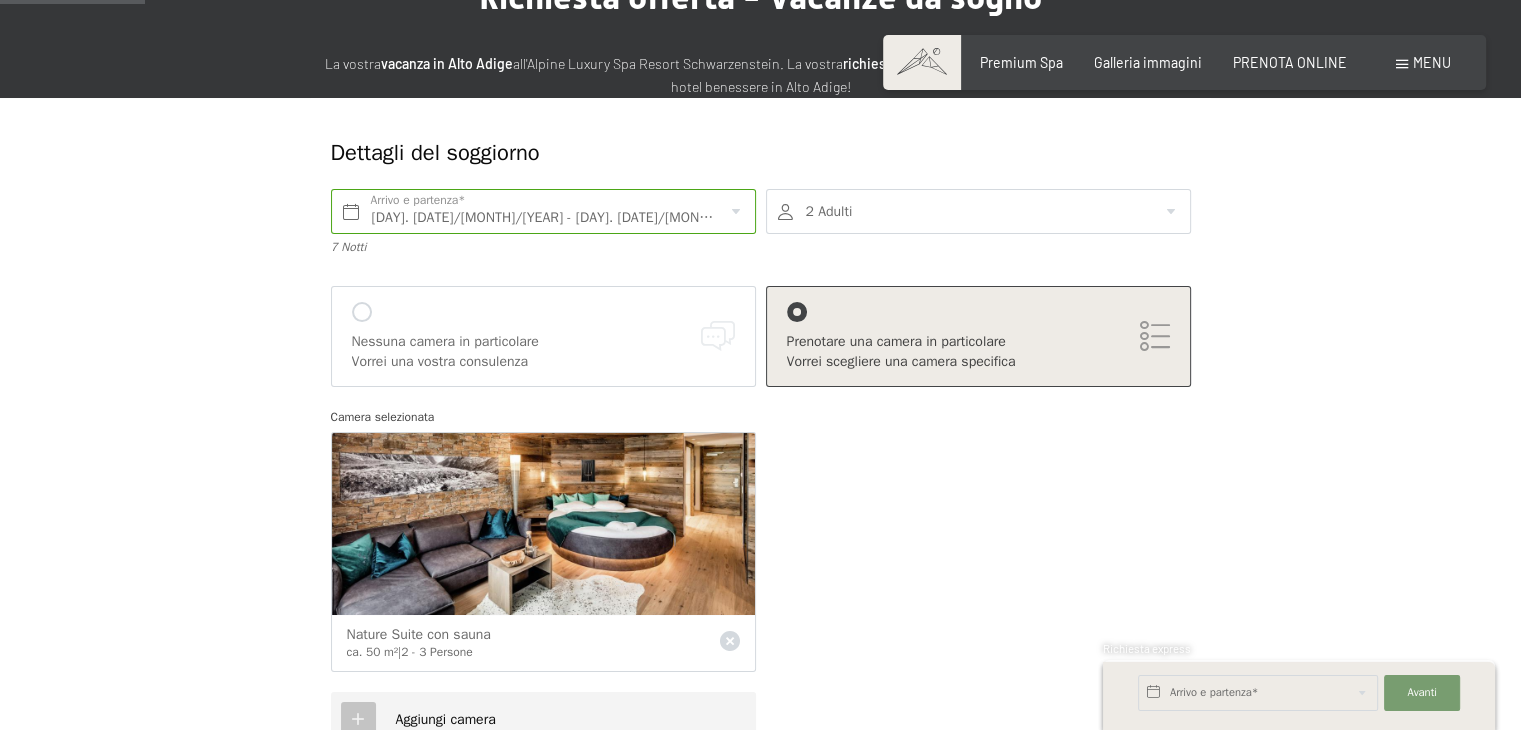 click at bounding box center [362, 312] 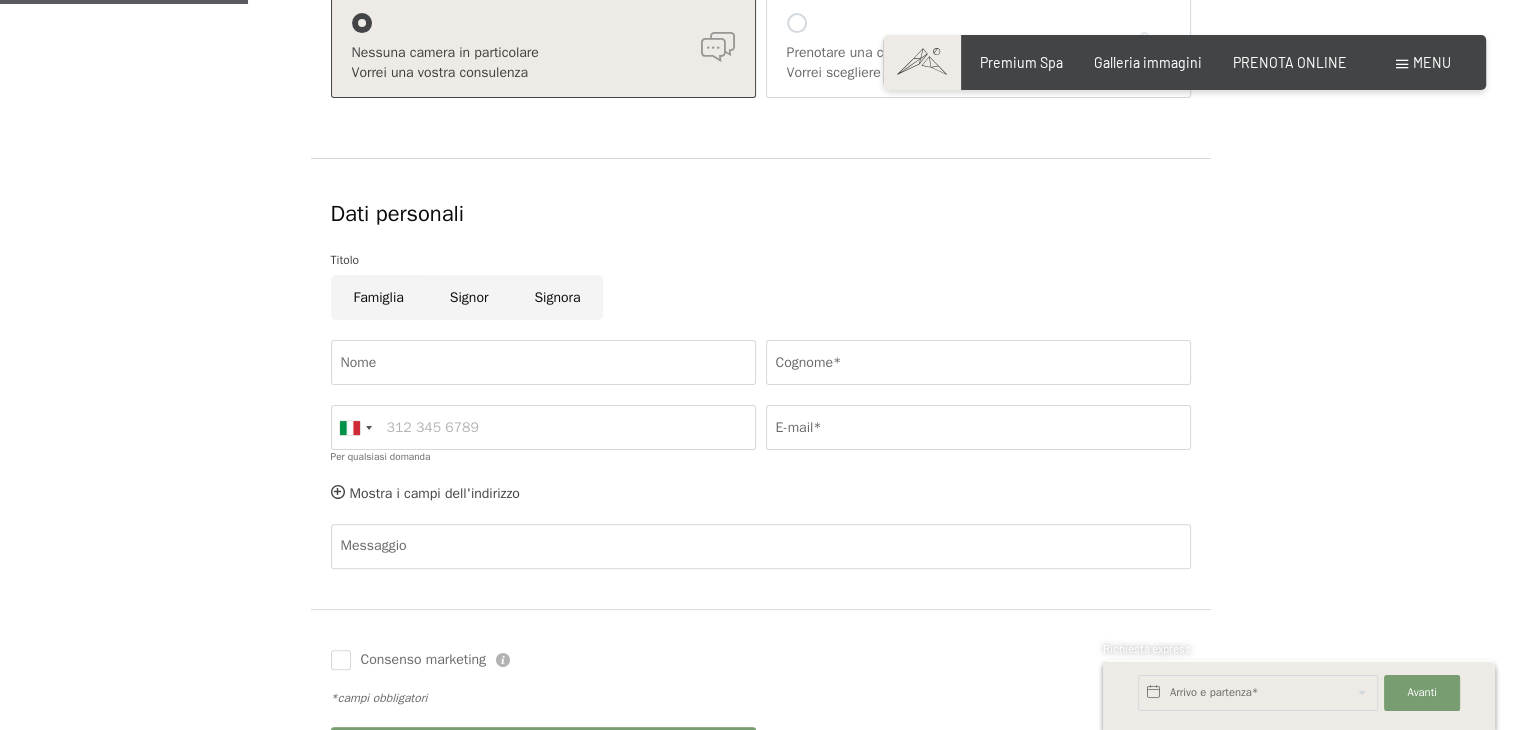 scroll, scrollTop: 500, scrollLeft: 0, axis: vertical 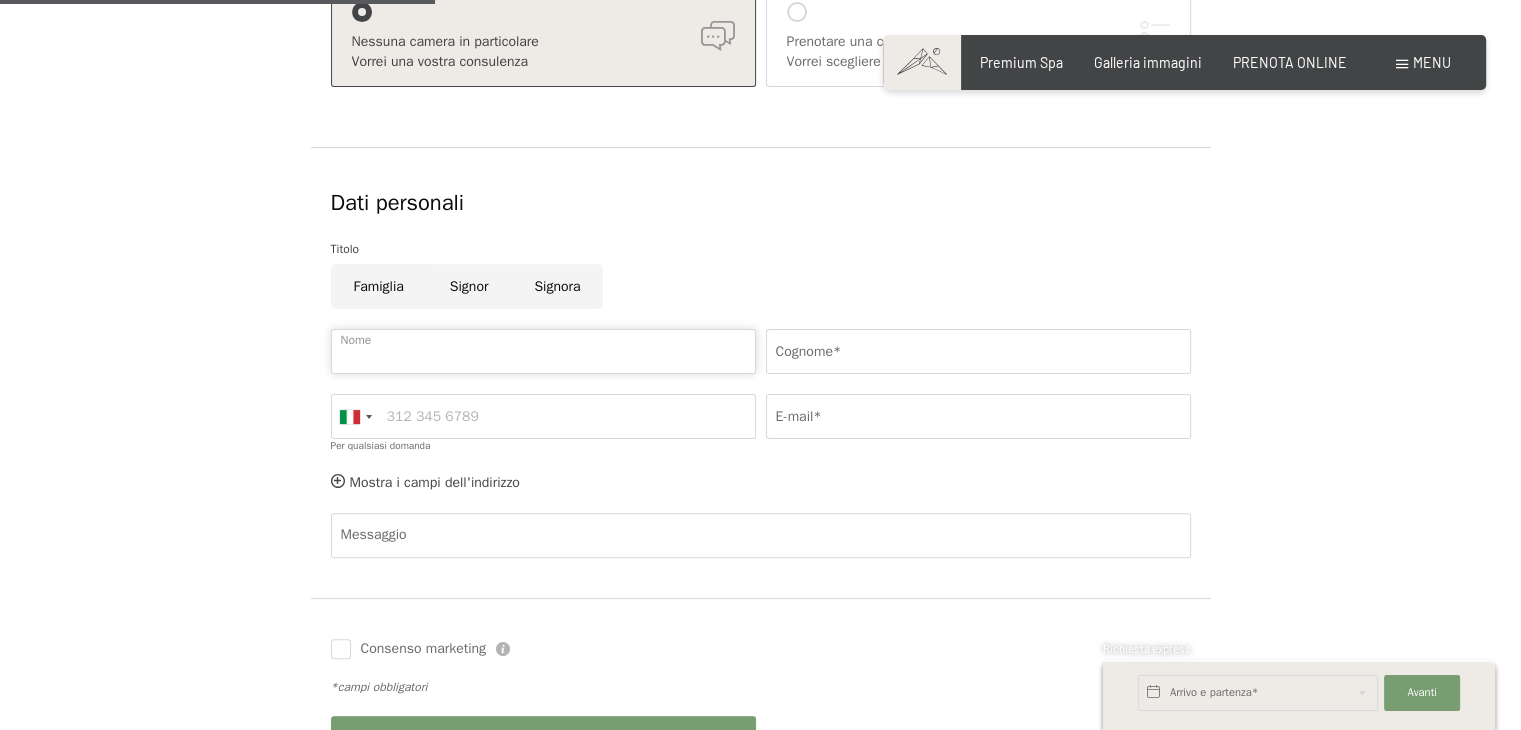 click on "Nome" at bounding box center (543, 351) 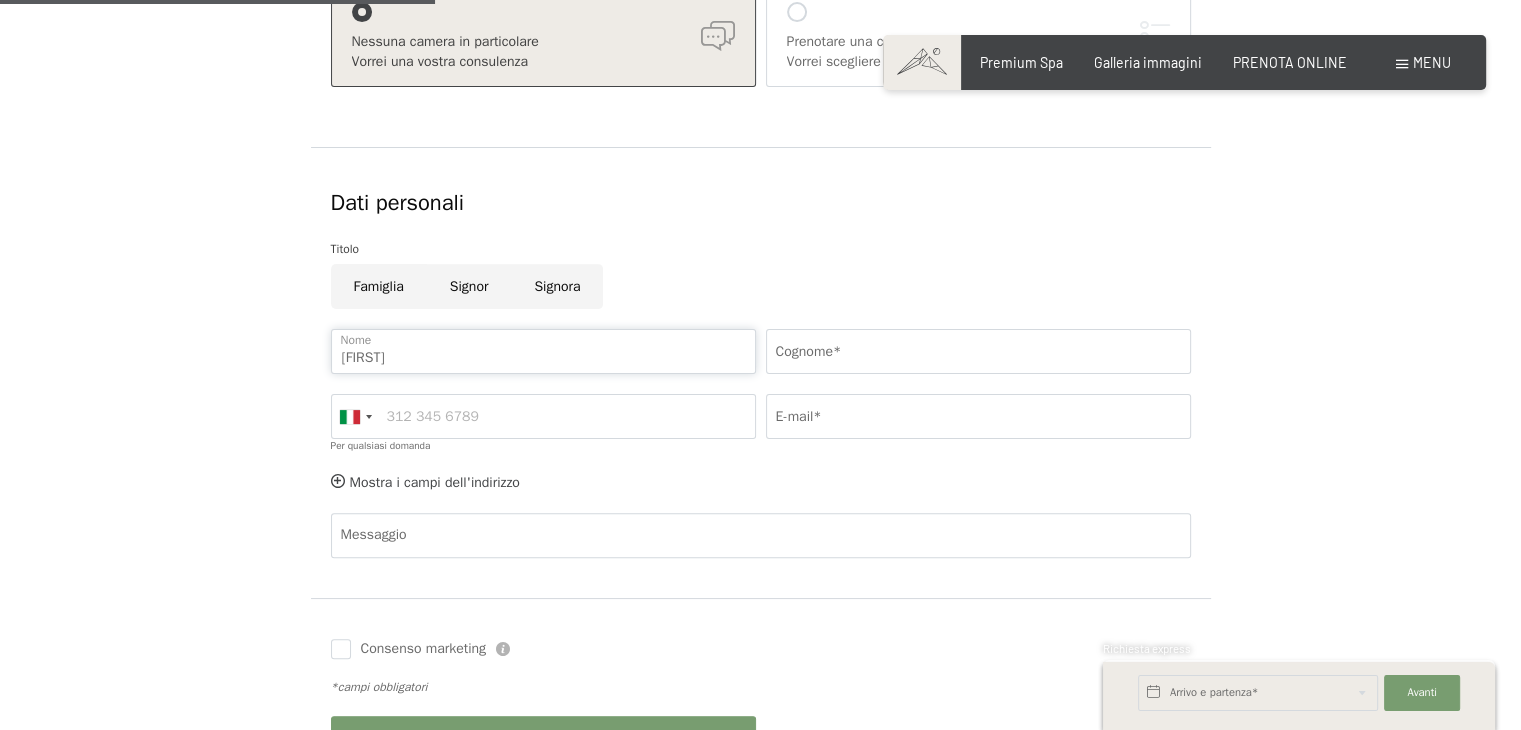 type on "antonio" 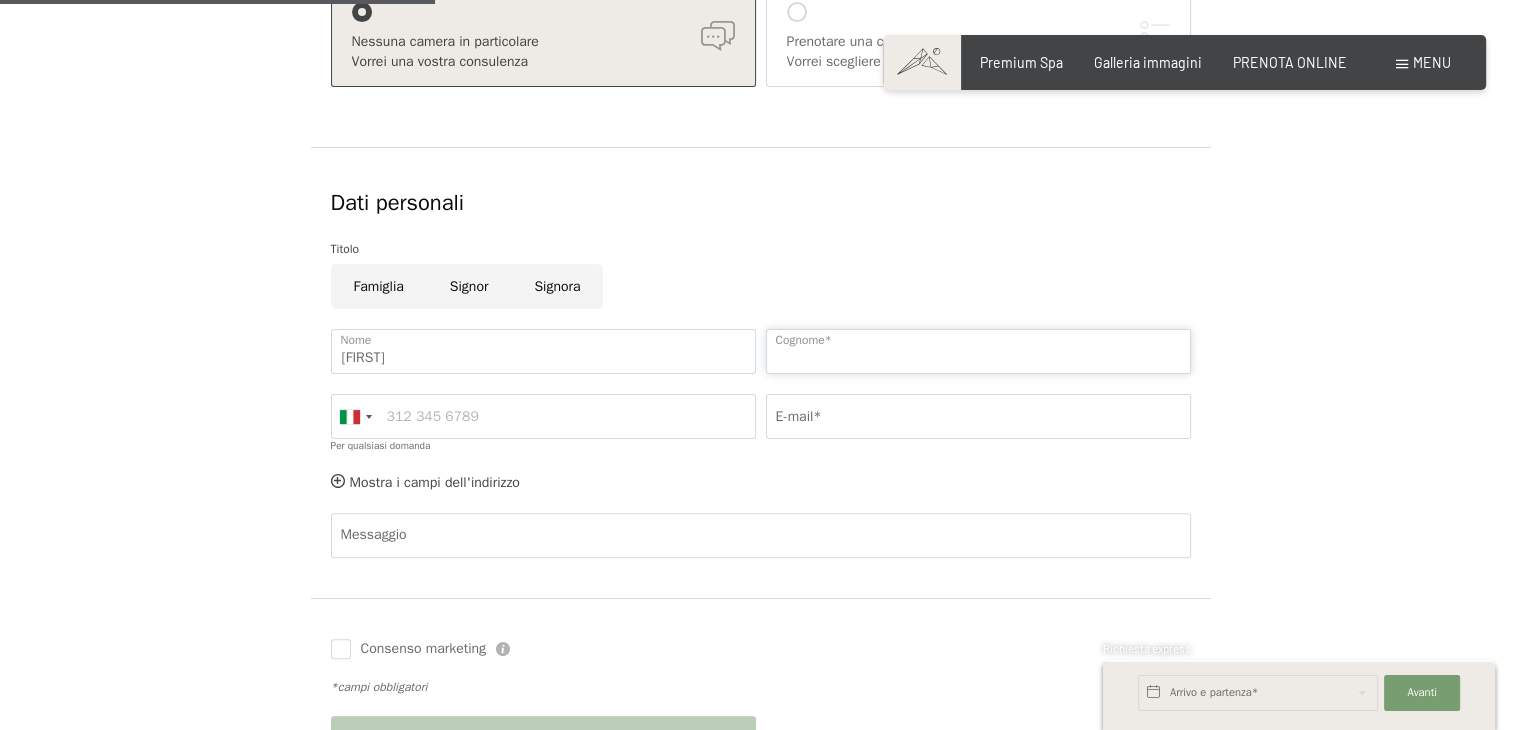 click on "Cognome*" at bounding box center (978, 351) 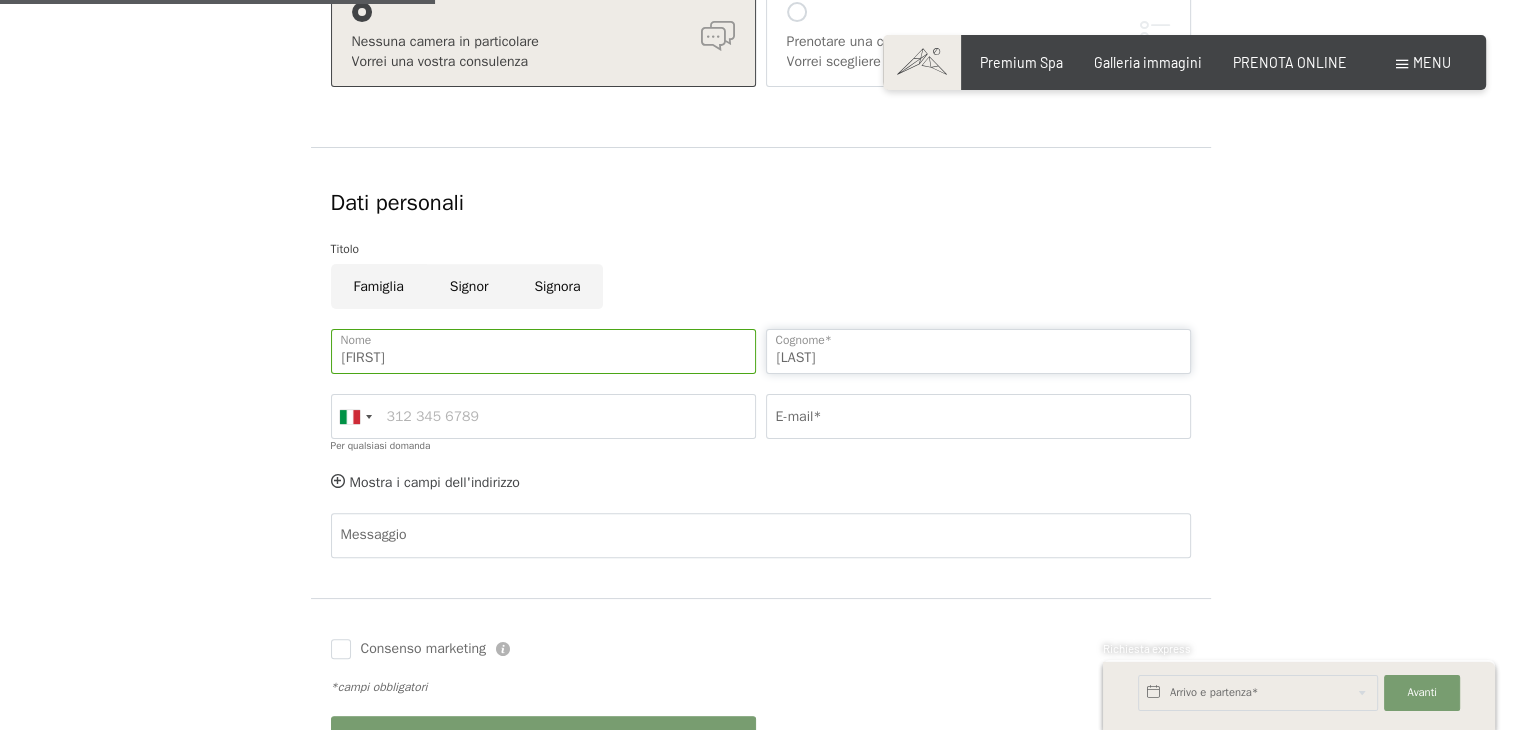 type on "locatelli" 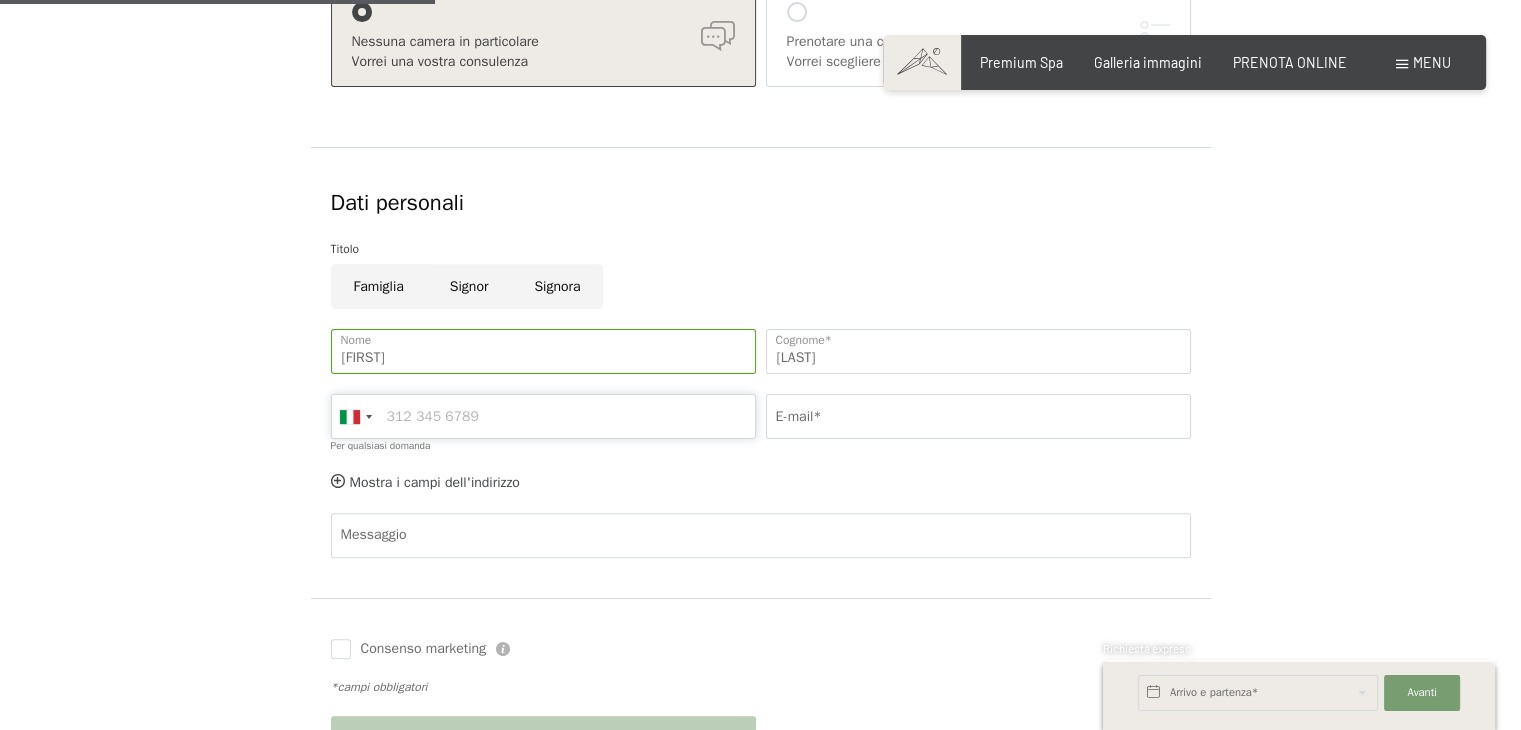 click on "Per qualsiasi domanda" at bounding box center [543, 416] 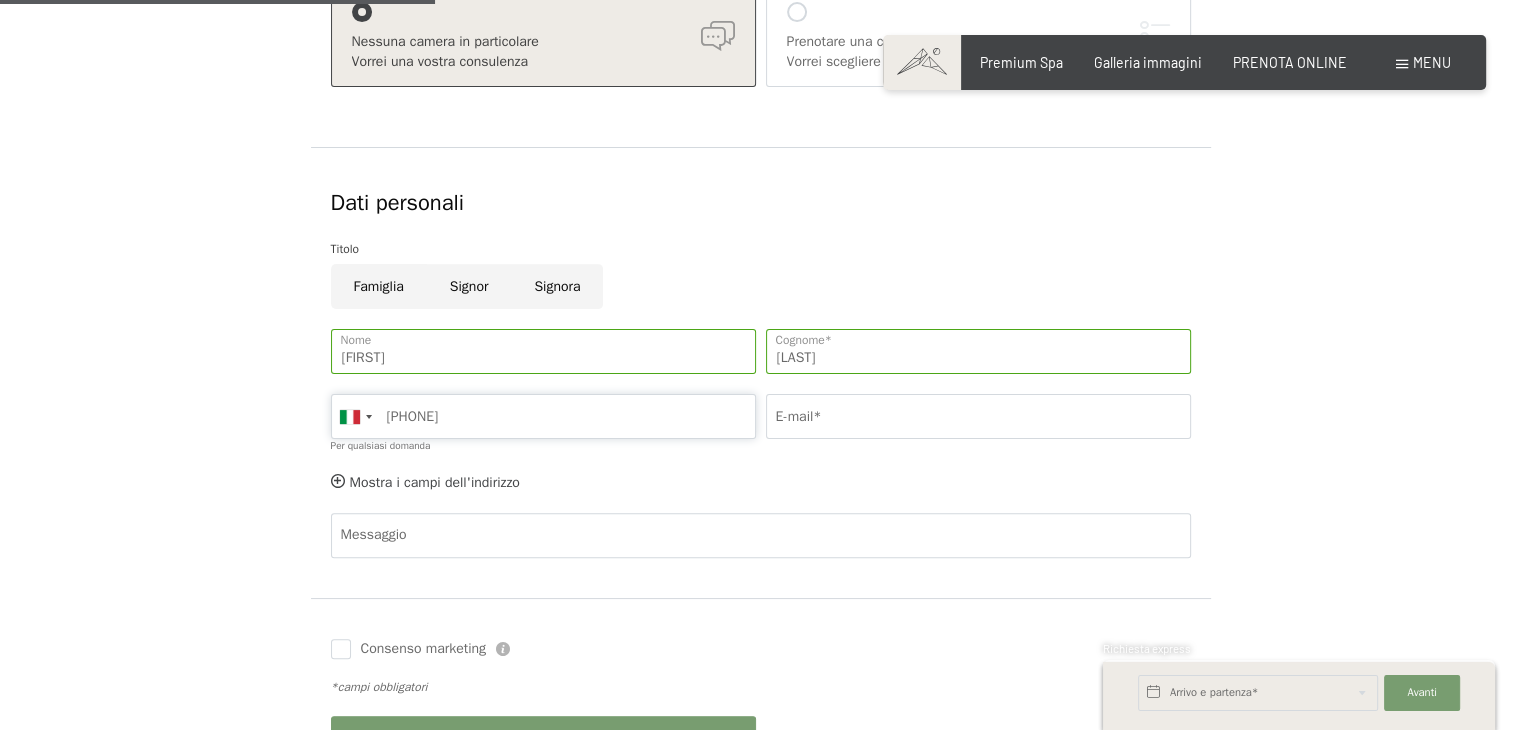 type on "3477512655" 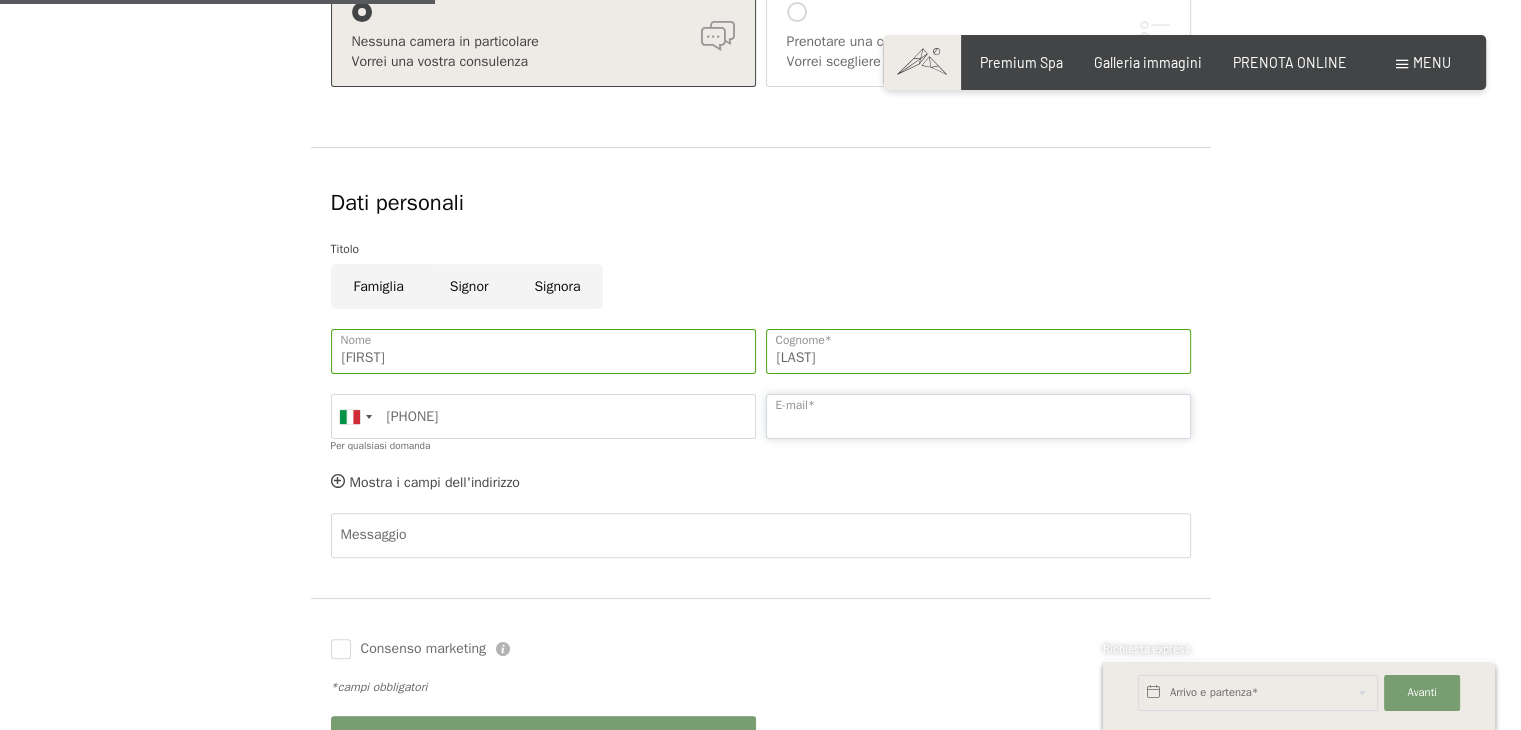 click on "E-mail*" at bounding box center [978, 416] 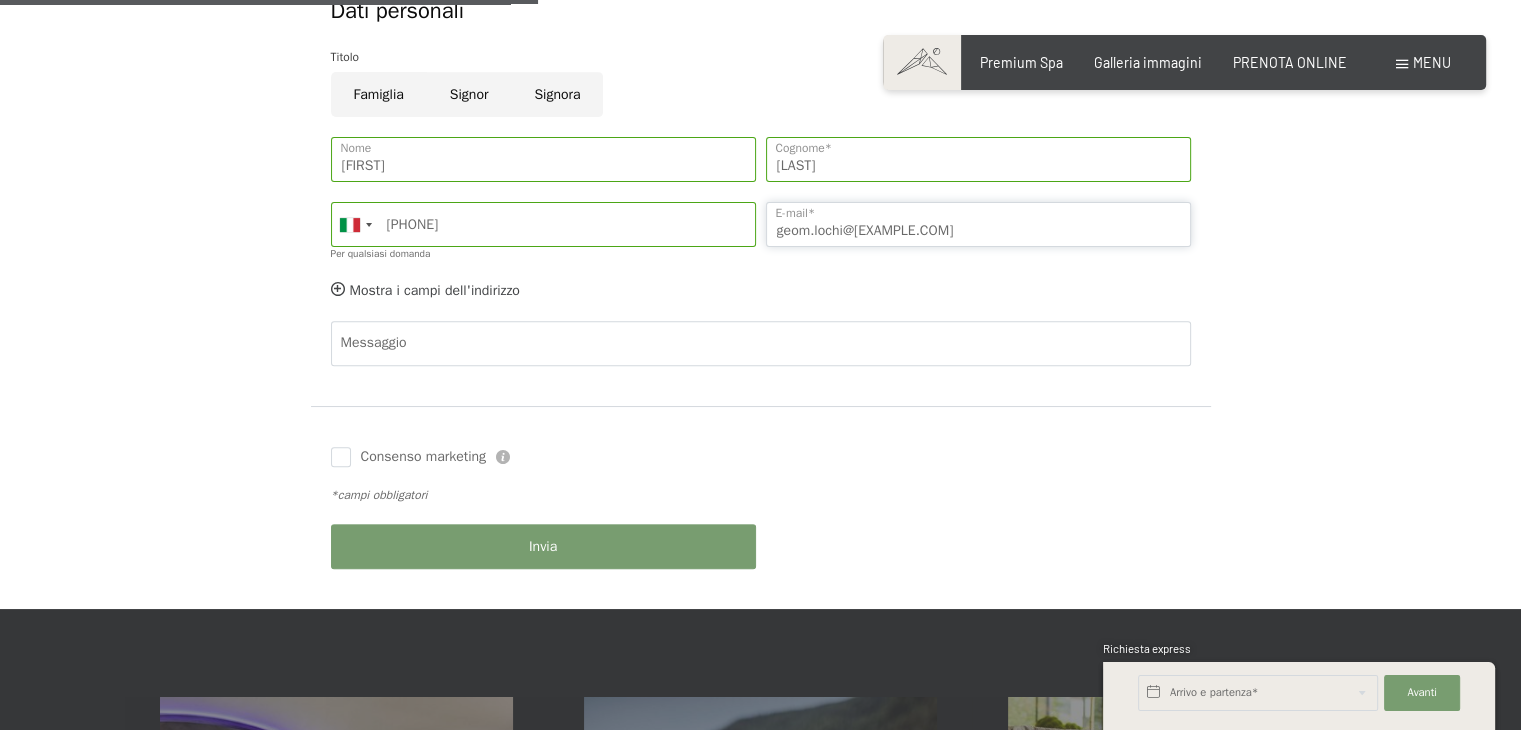 scroll, scrollTop: 800, scrollLeft: 0, axis: vertical 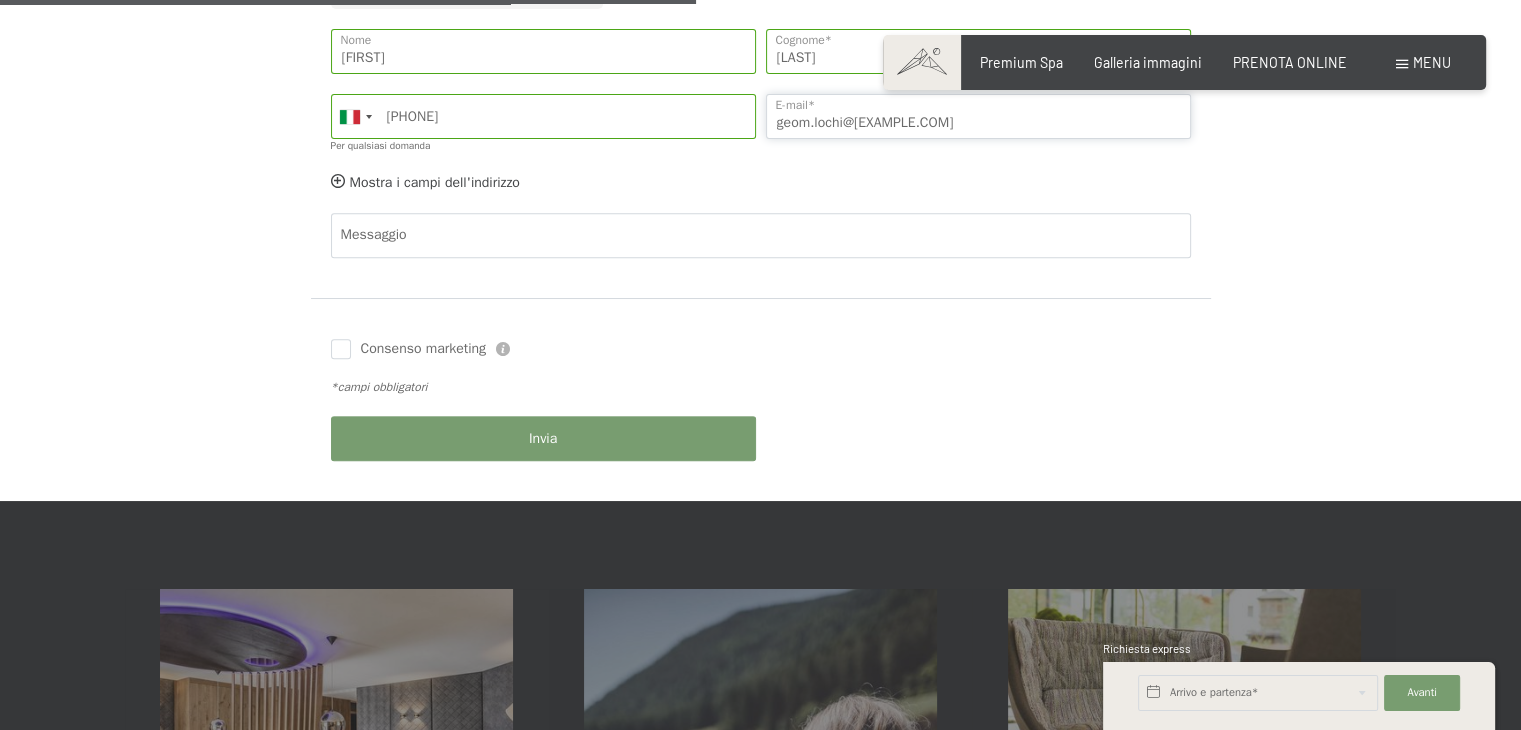 type on "geom.lochi@tiscali.it" 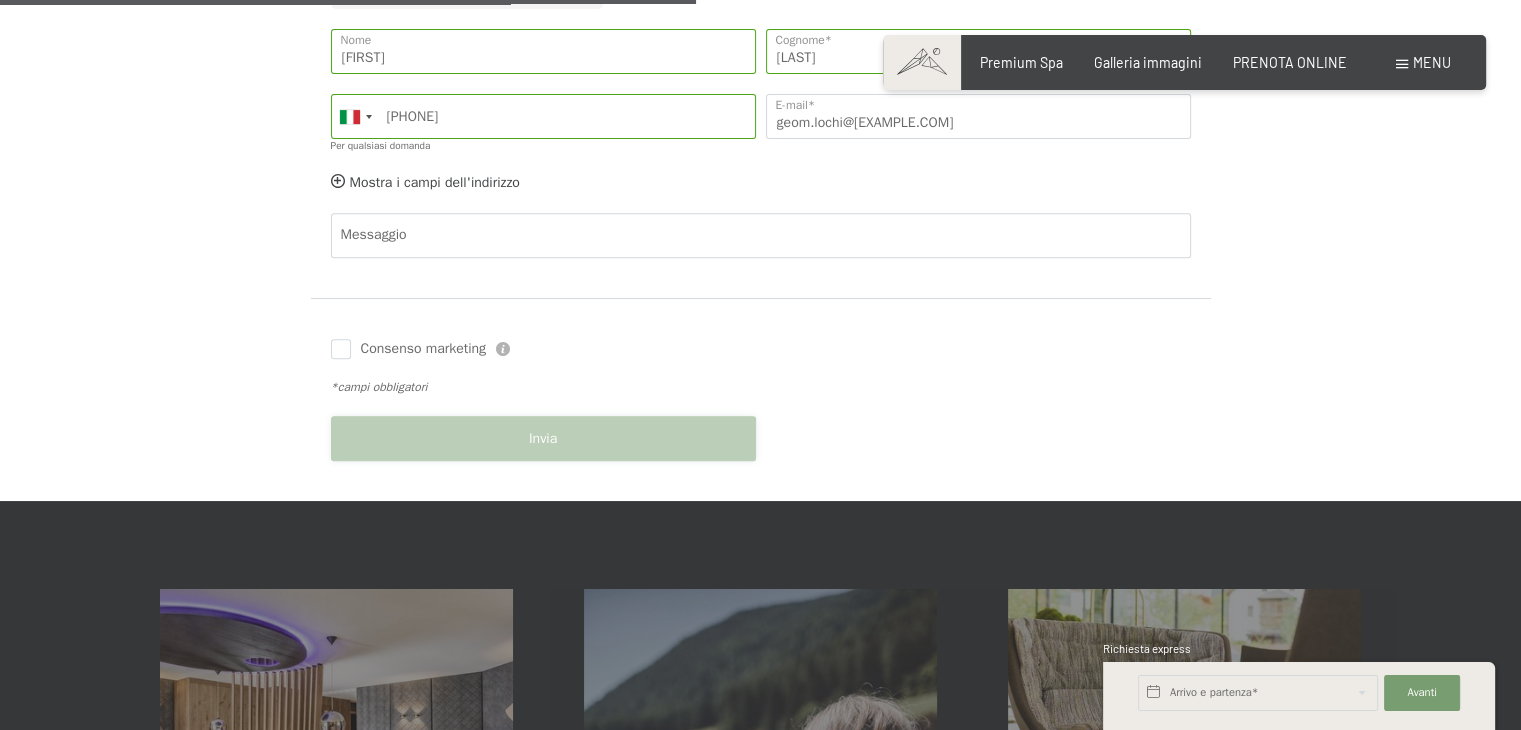 click on "Invia" at bounding box center (543, 438) 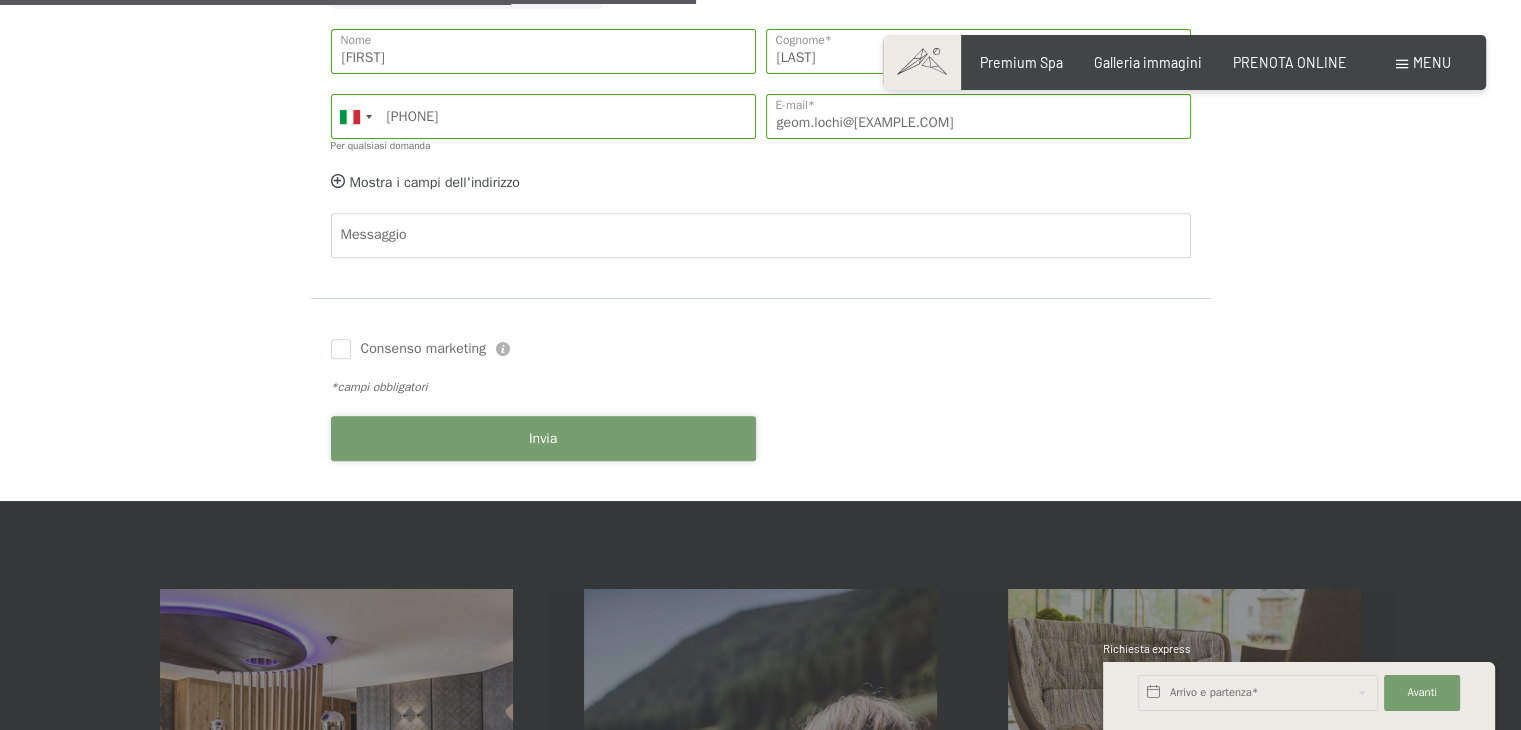 click on "Invia" at bounding box center (543, 439) 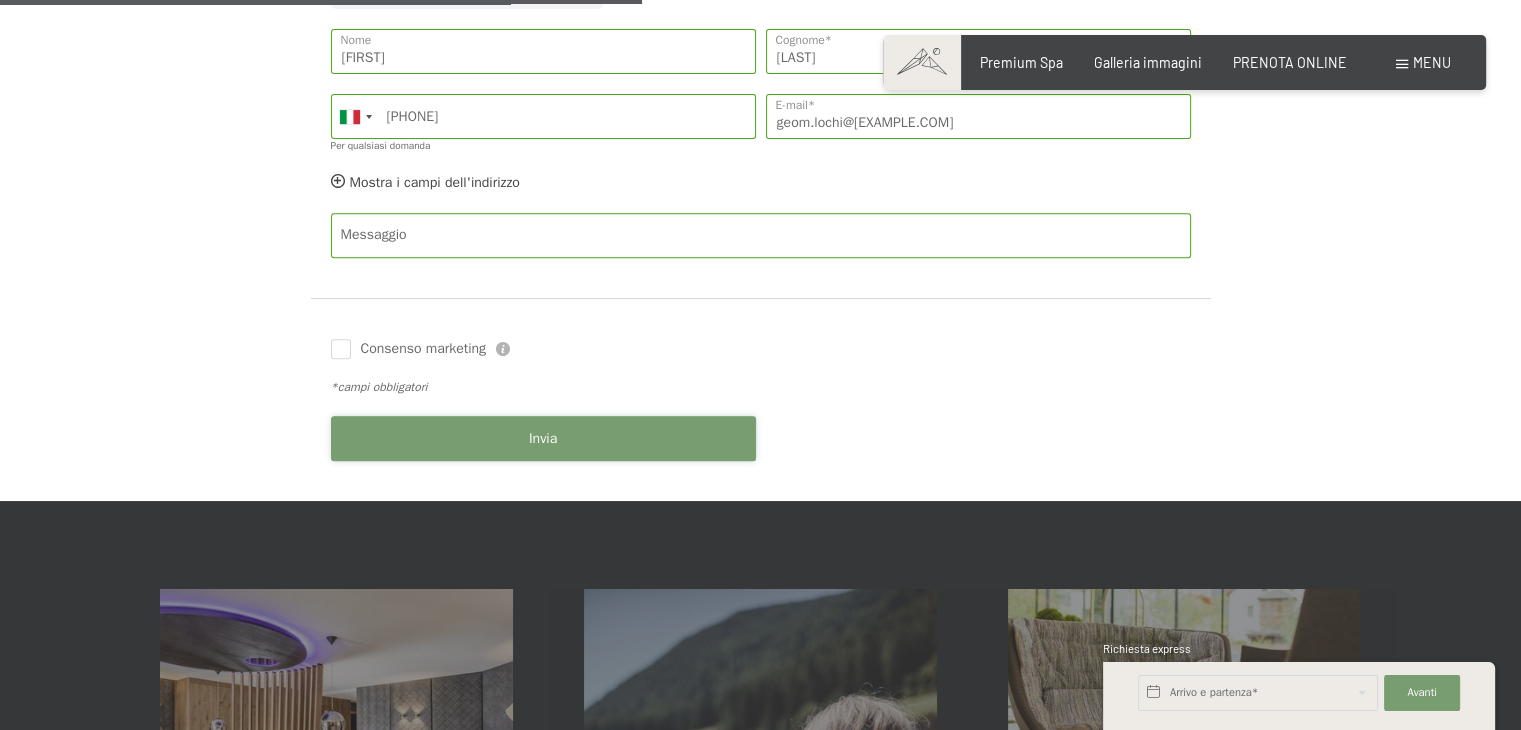 scroll, scrollTop: 600, scrollLeft: 0, axis: vertical 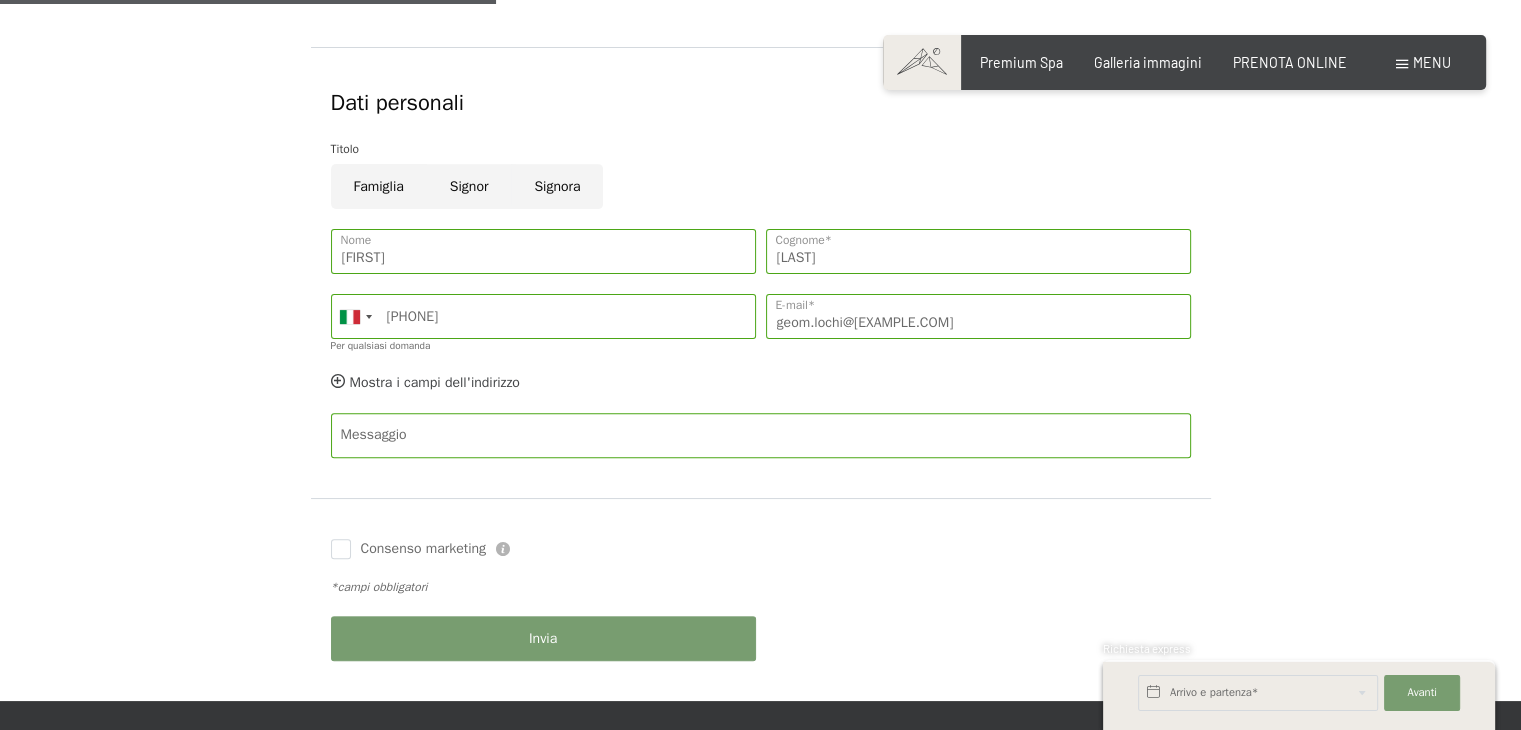 click on "Signor" at bounding box center [469, 186] 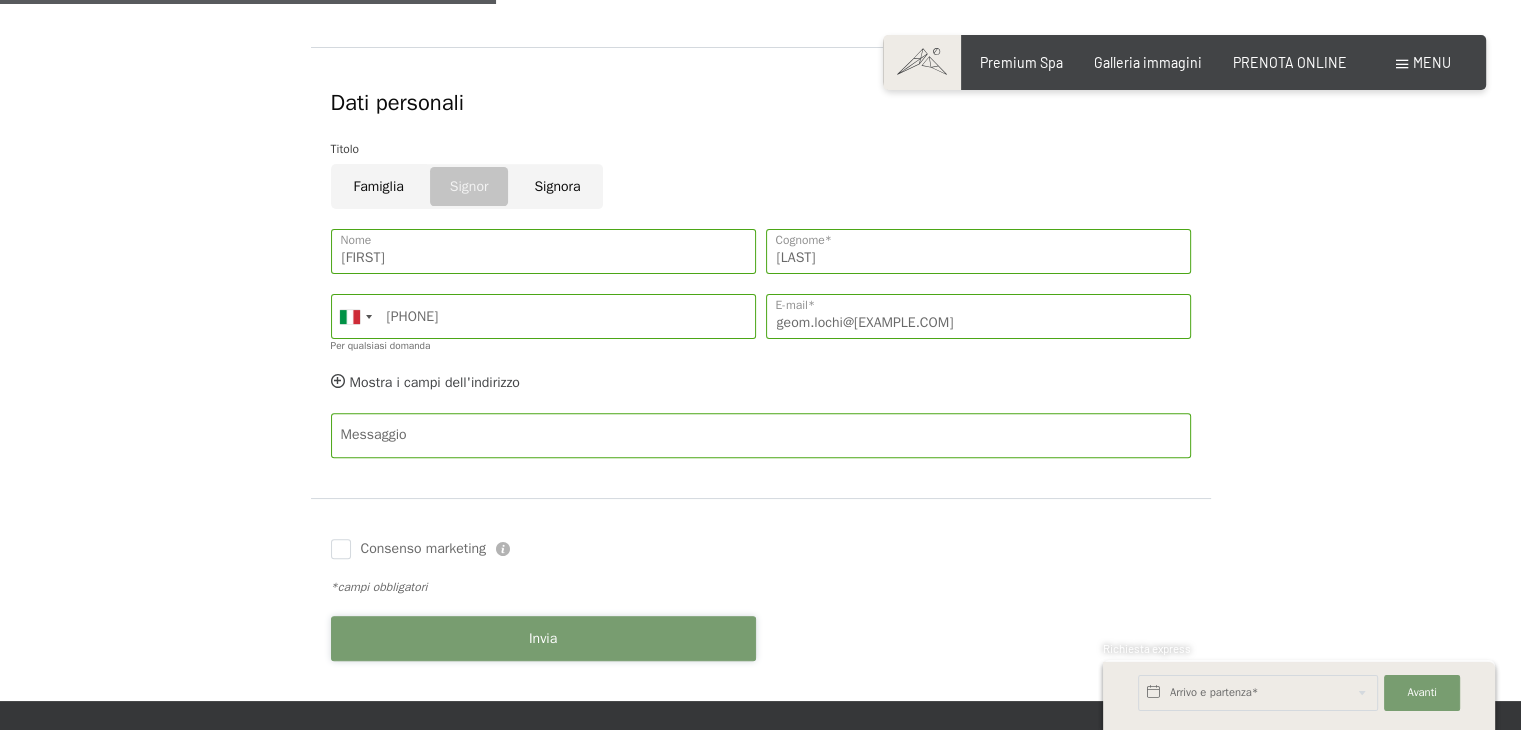 click on "Invia" at bounding box center (543, 639) 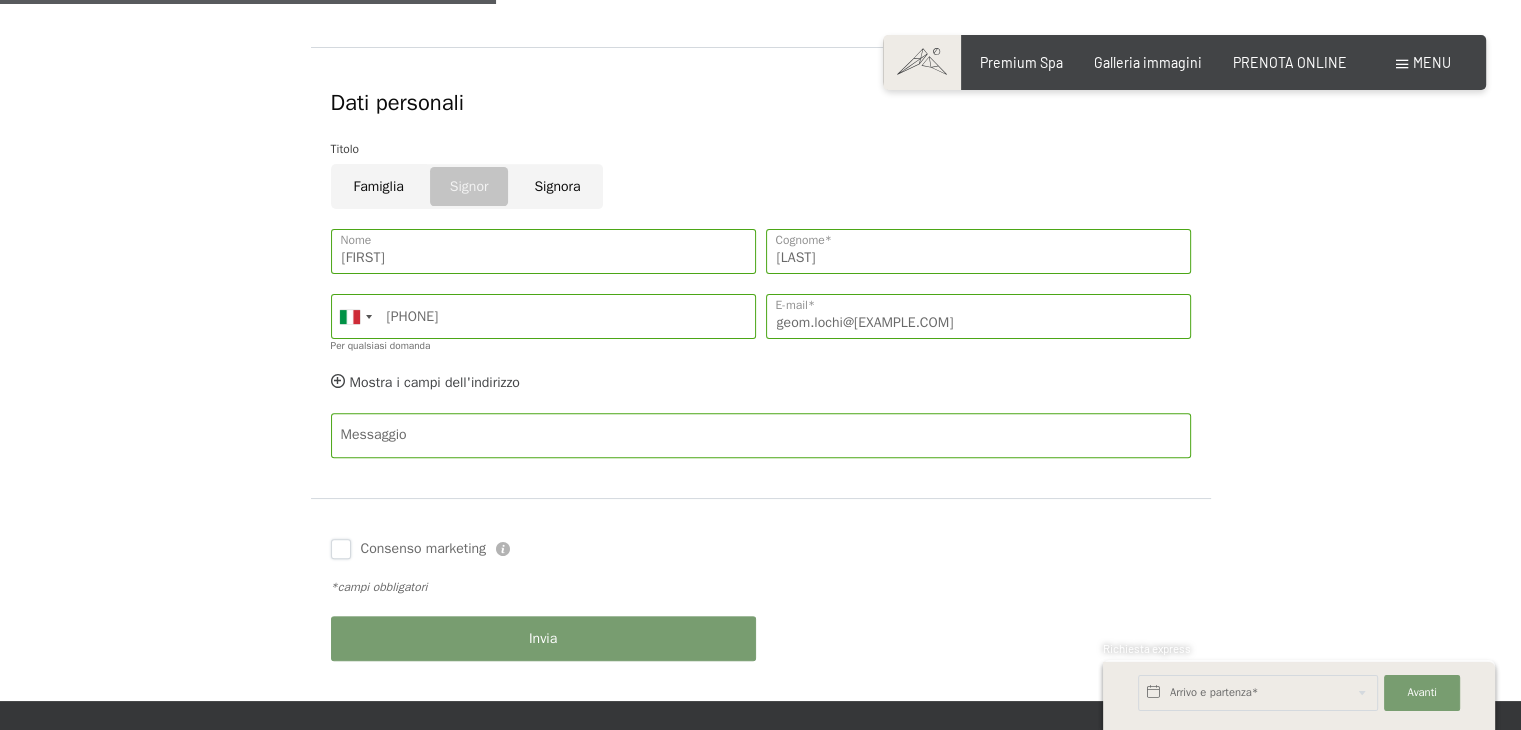 click on "Consenso marketing" at bounding box center [341, 549] 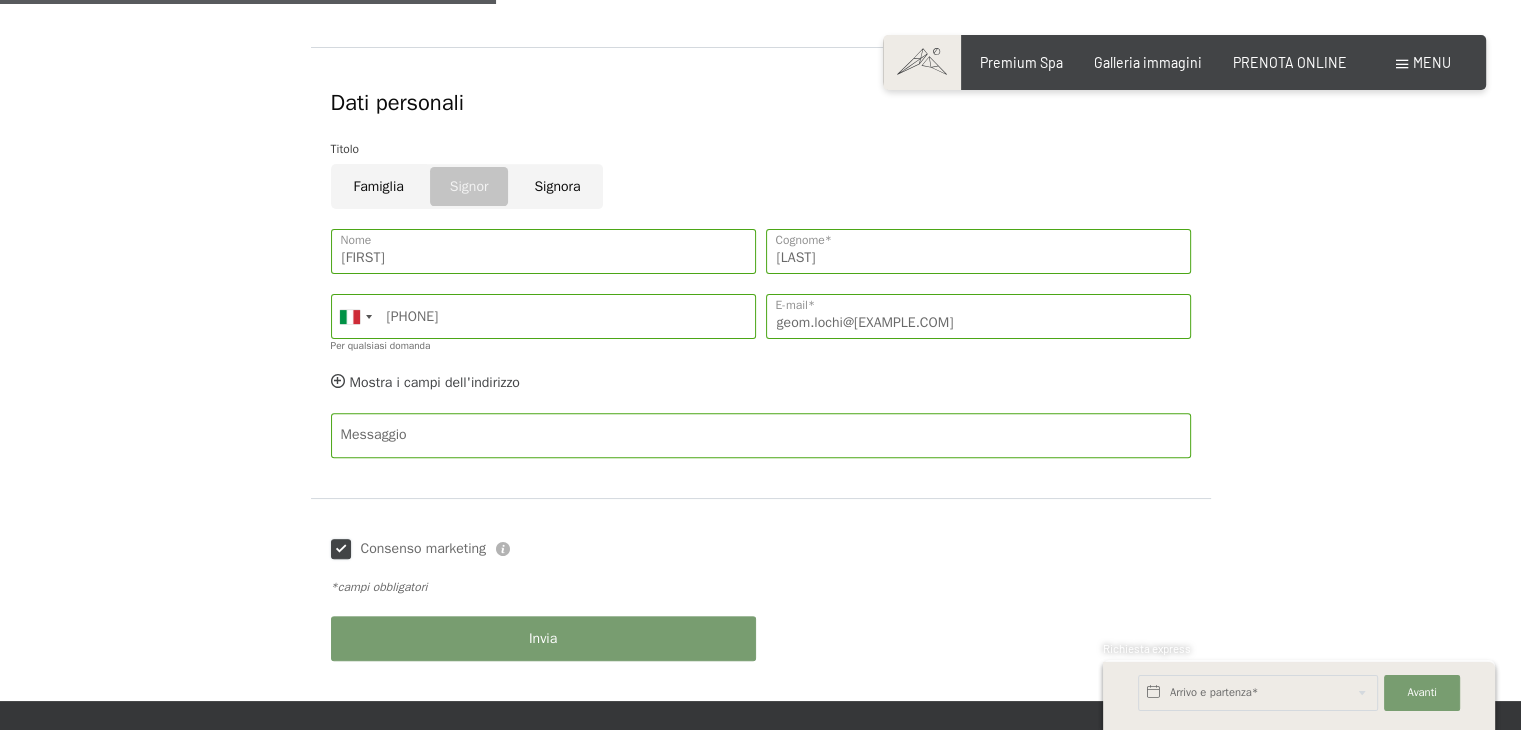 checkbox on "true" 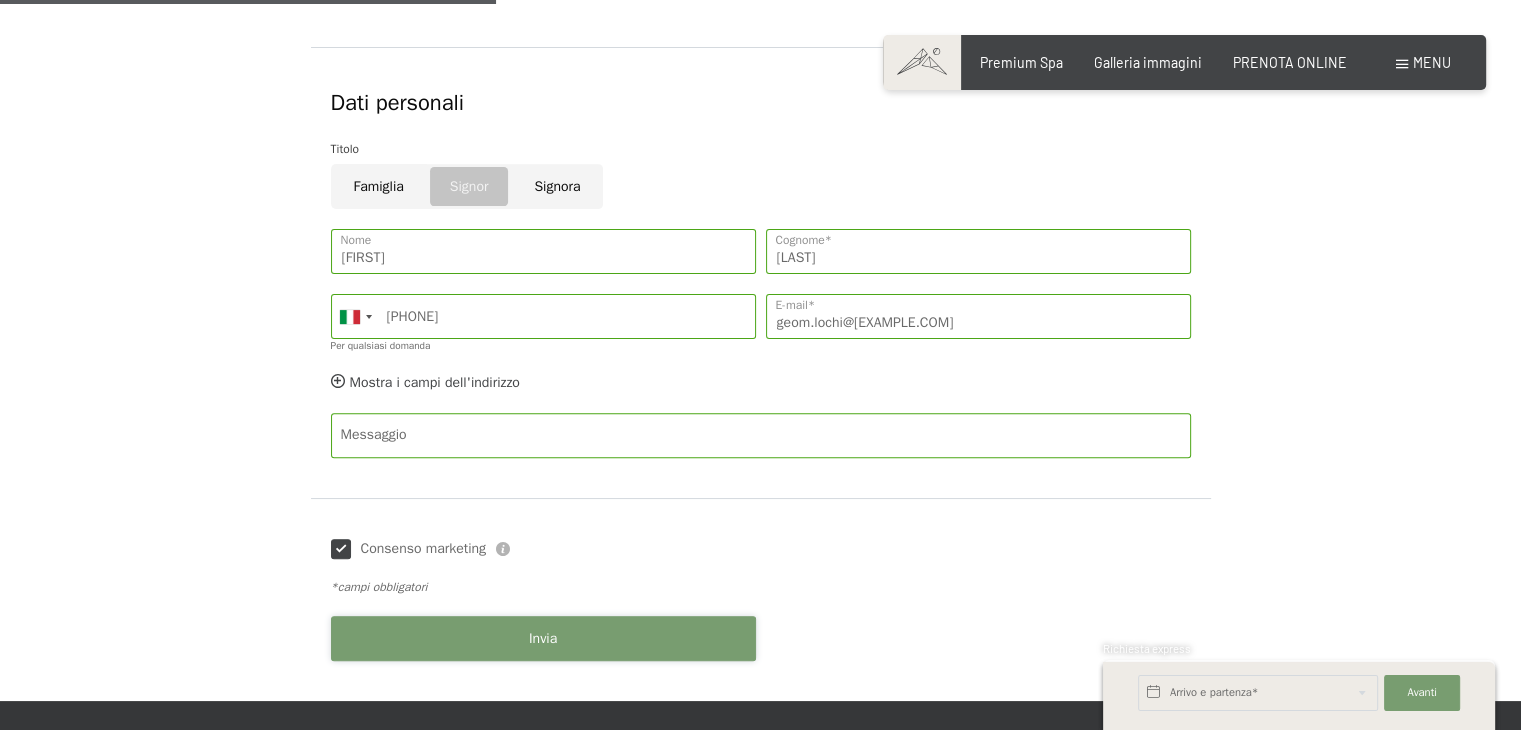 click on "Invia" at bounding box center (543, 639) 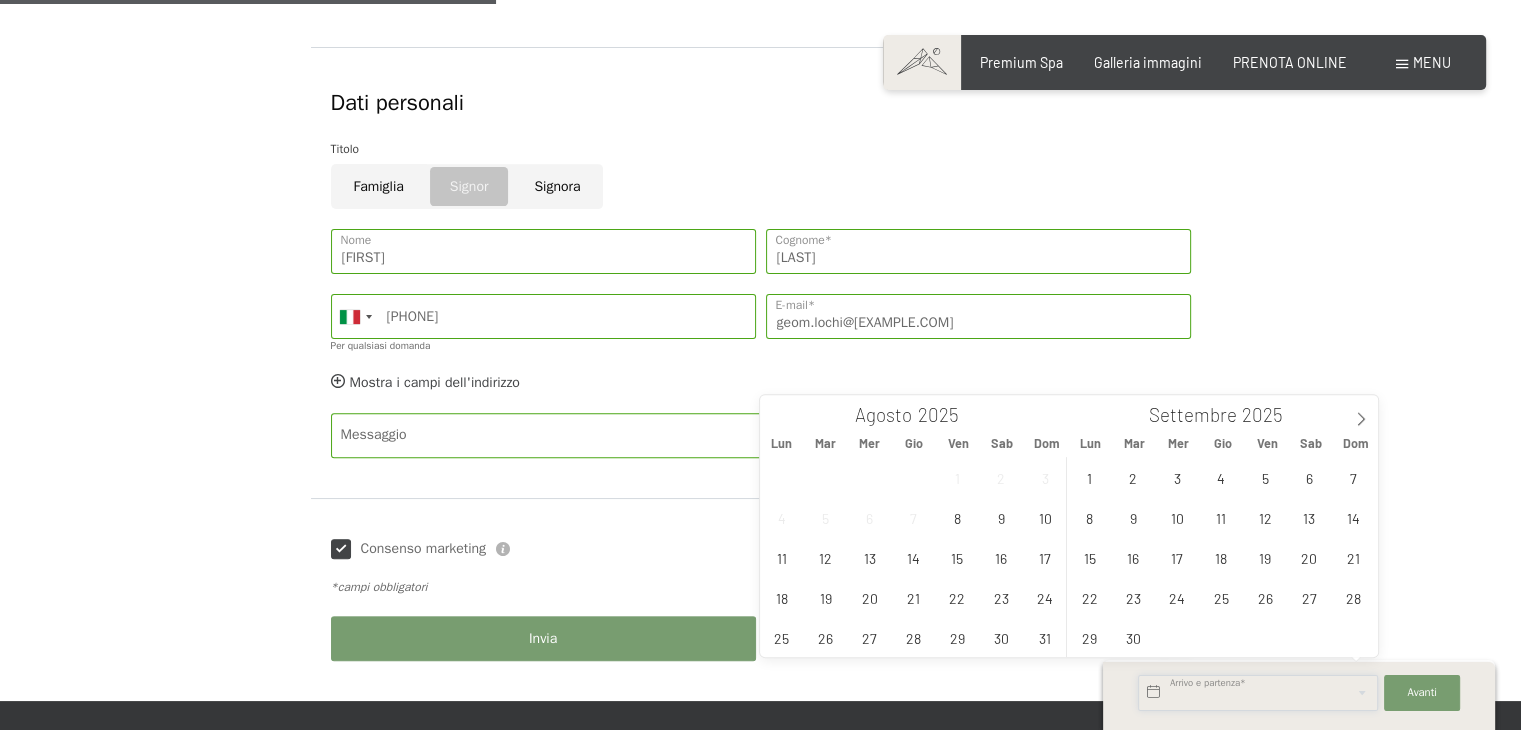 click at bounding box center (1258, 693) 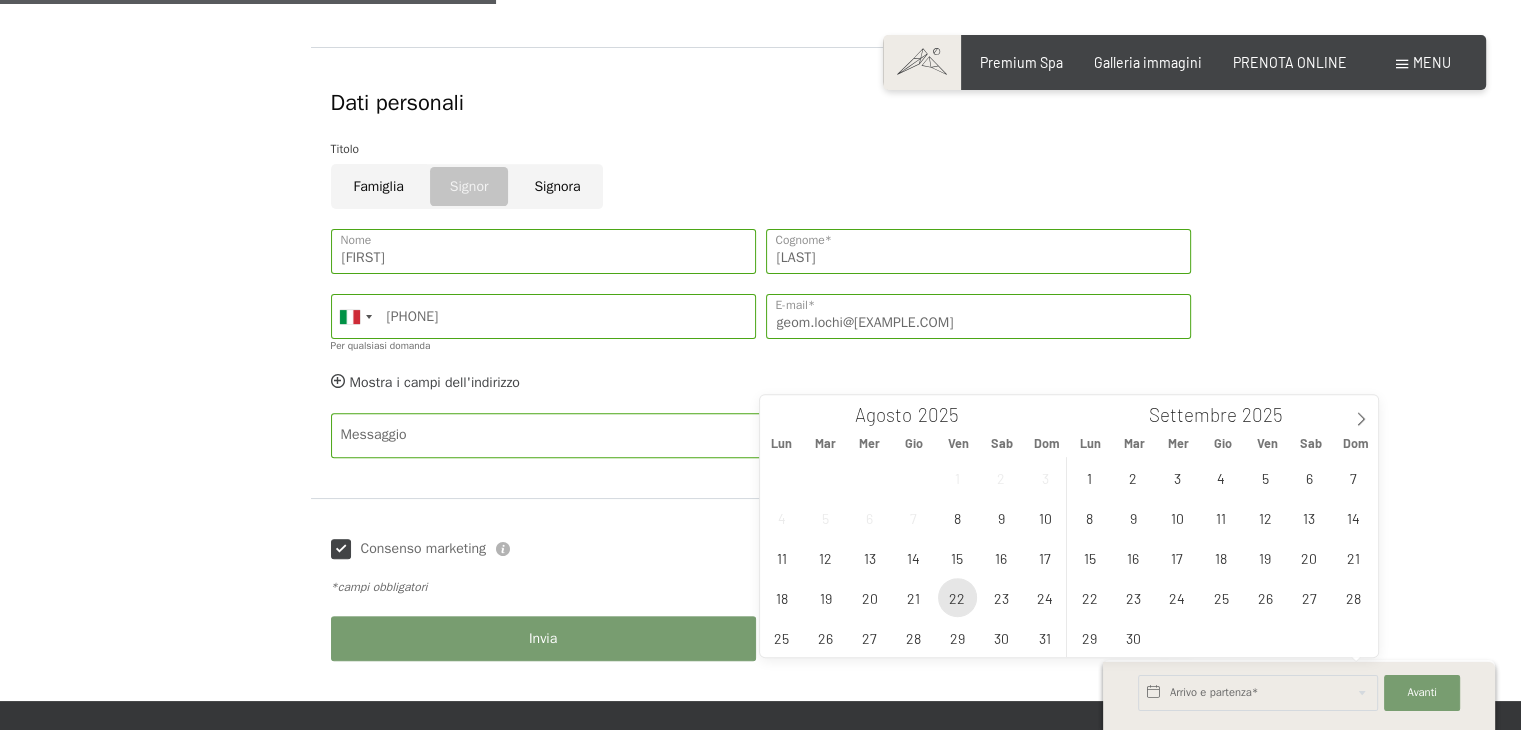 click on "22" at bounding box center [957, 597] 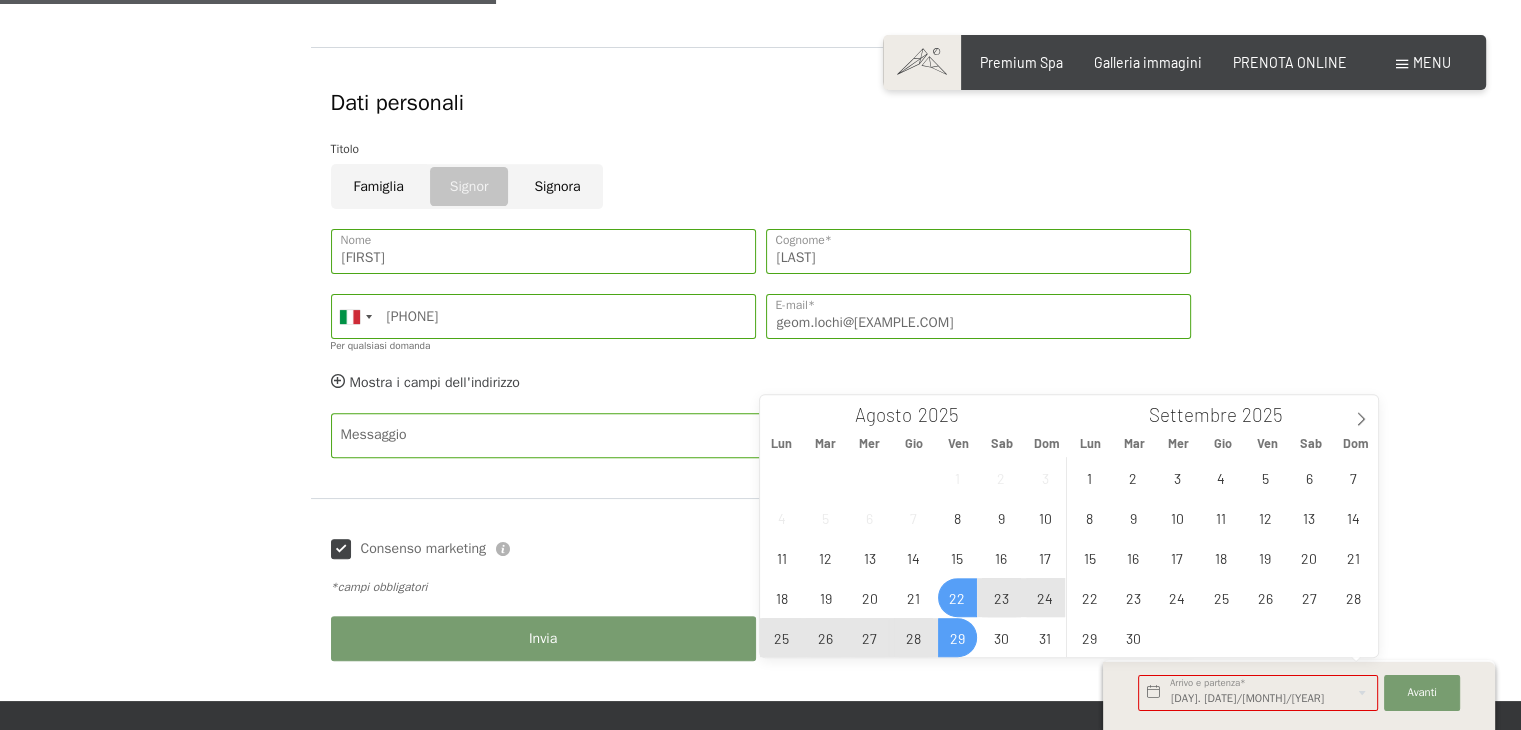 click on "29" at bounding box center (957, 637) 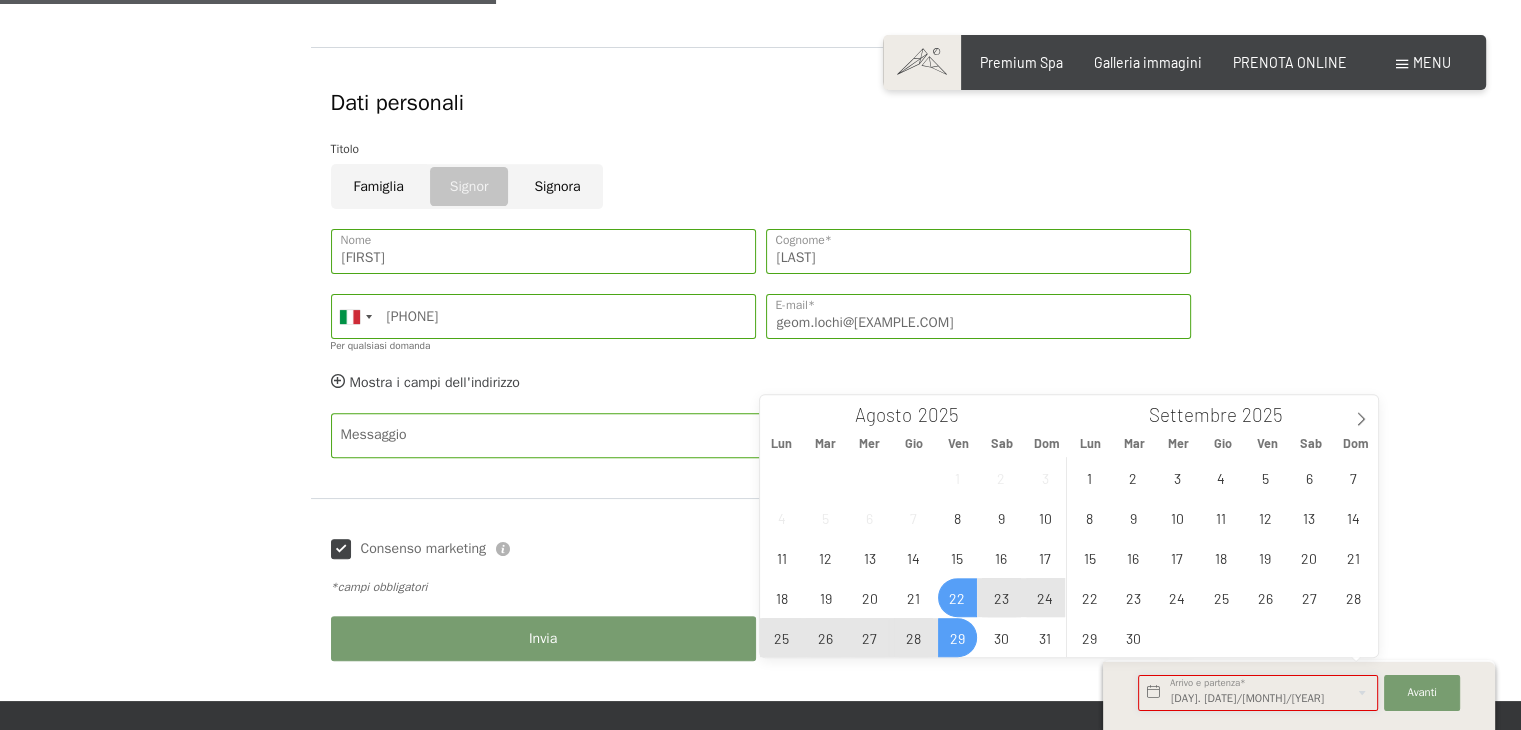 type on "Ven. 22/08/2025 - Ven. 29/08/2025" 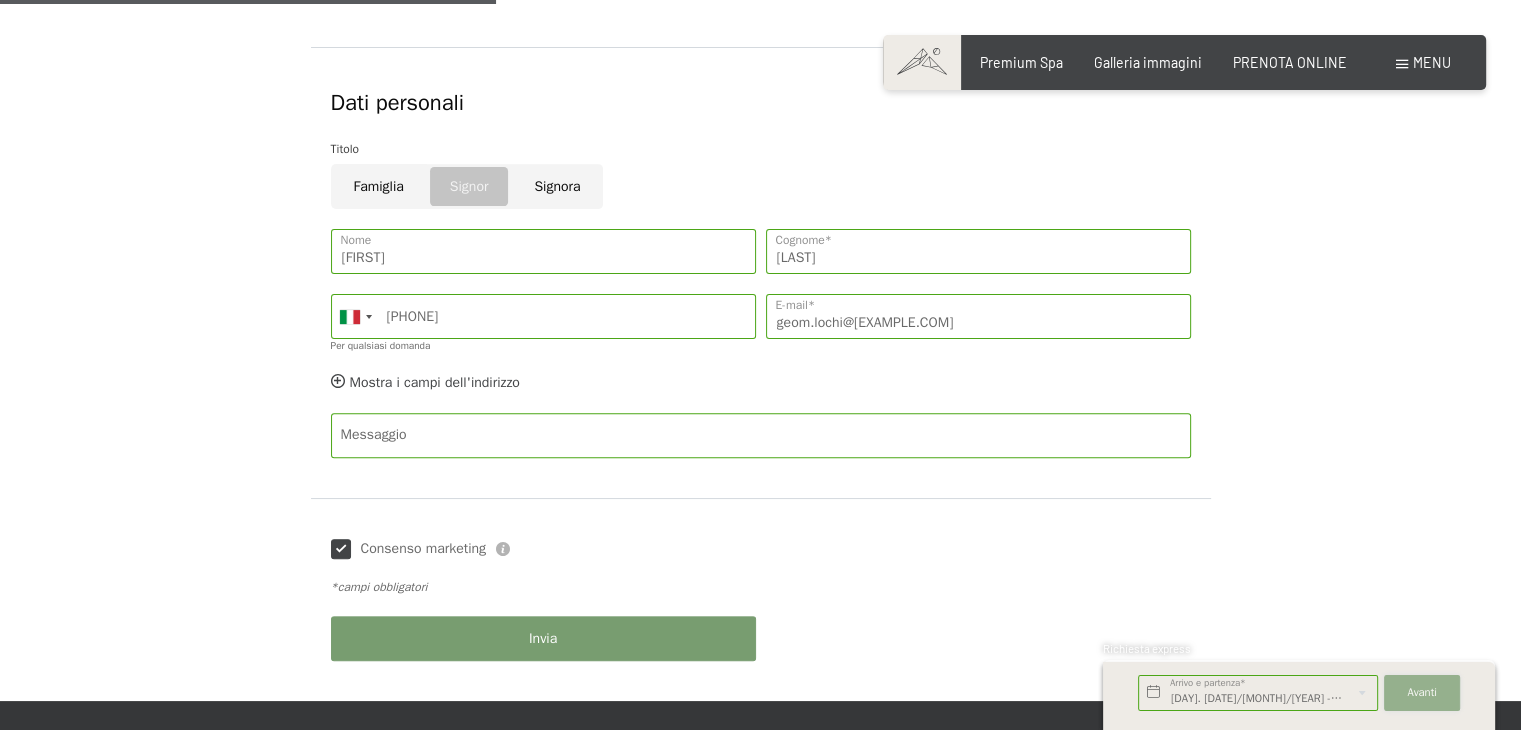 click on "Avanti" at bounding box center [1422, 693] 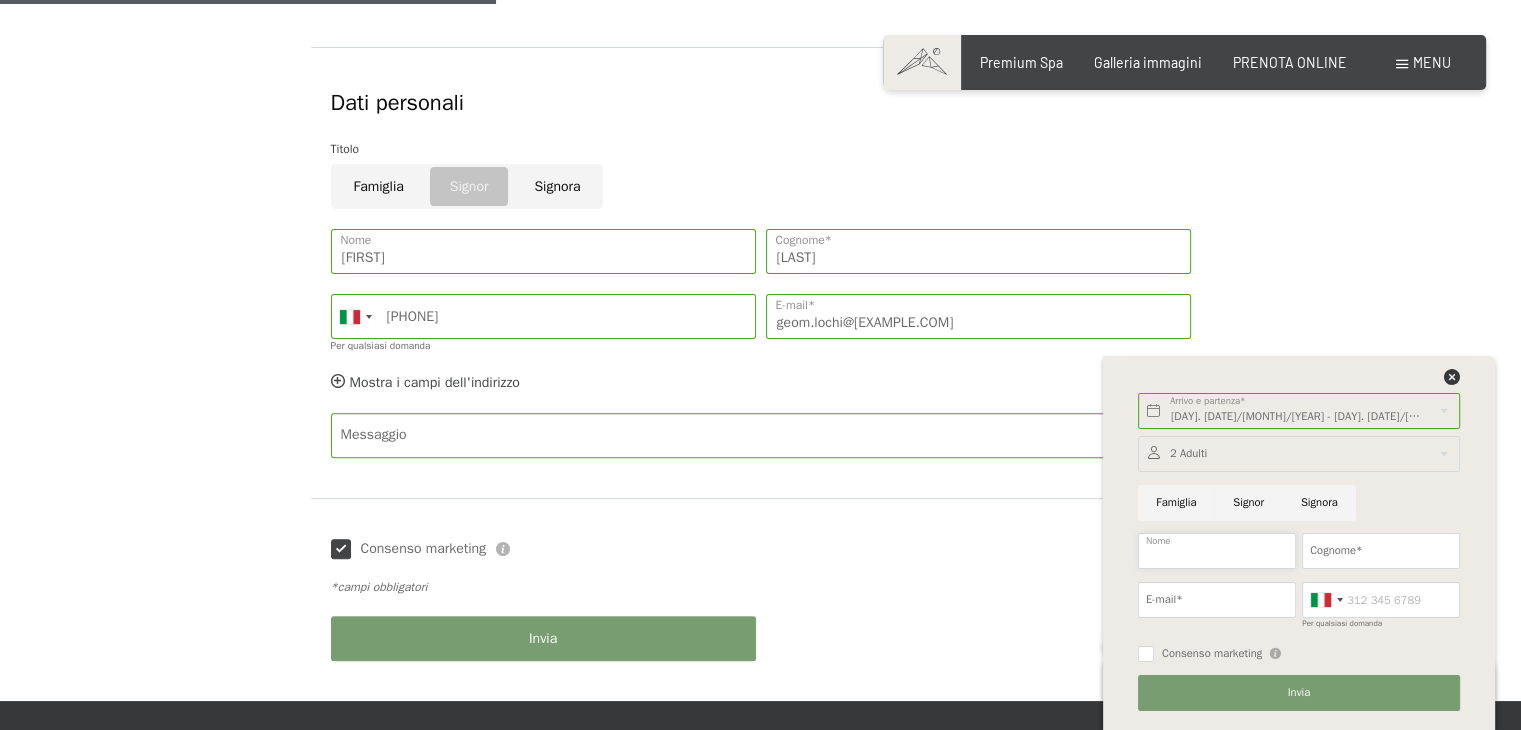click on "Nome" at bounding box center (1217, 551) 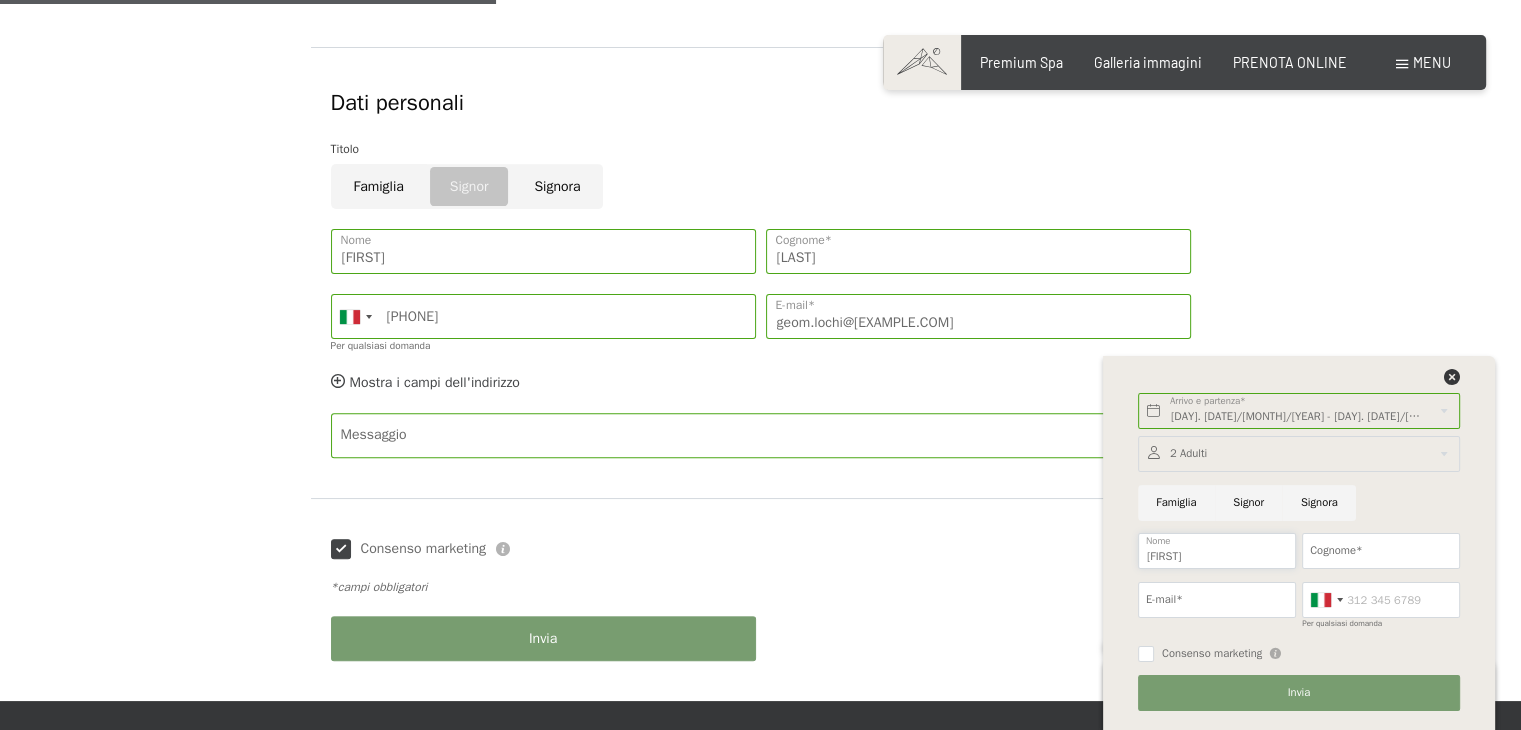 type on "antonio" 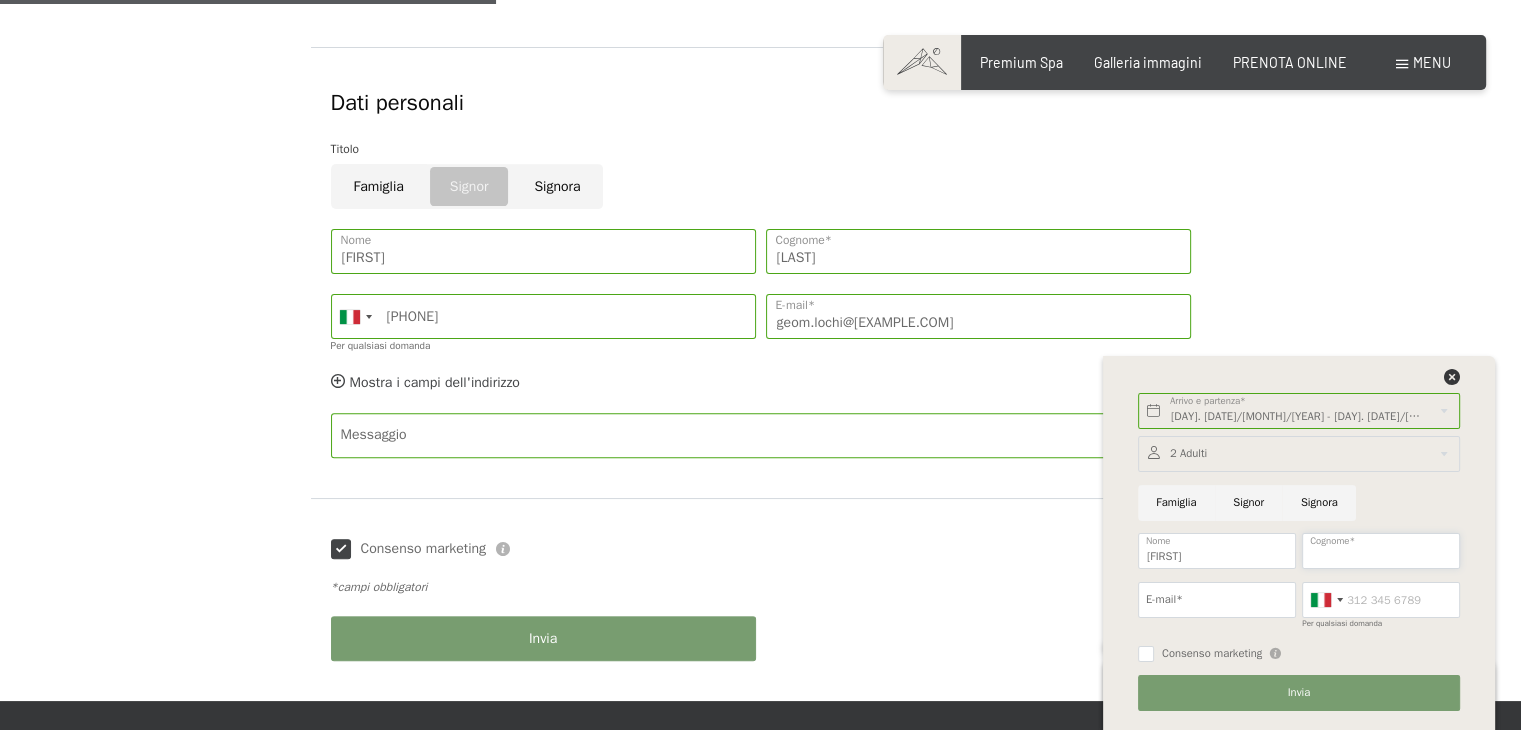 click on "Cognome*" at bounding box center (1381, 551) 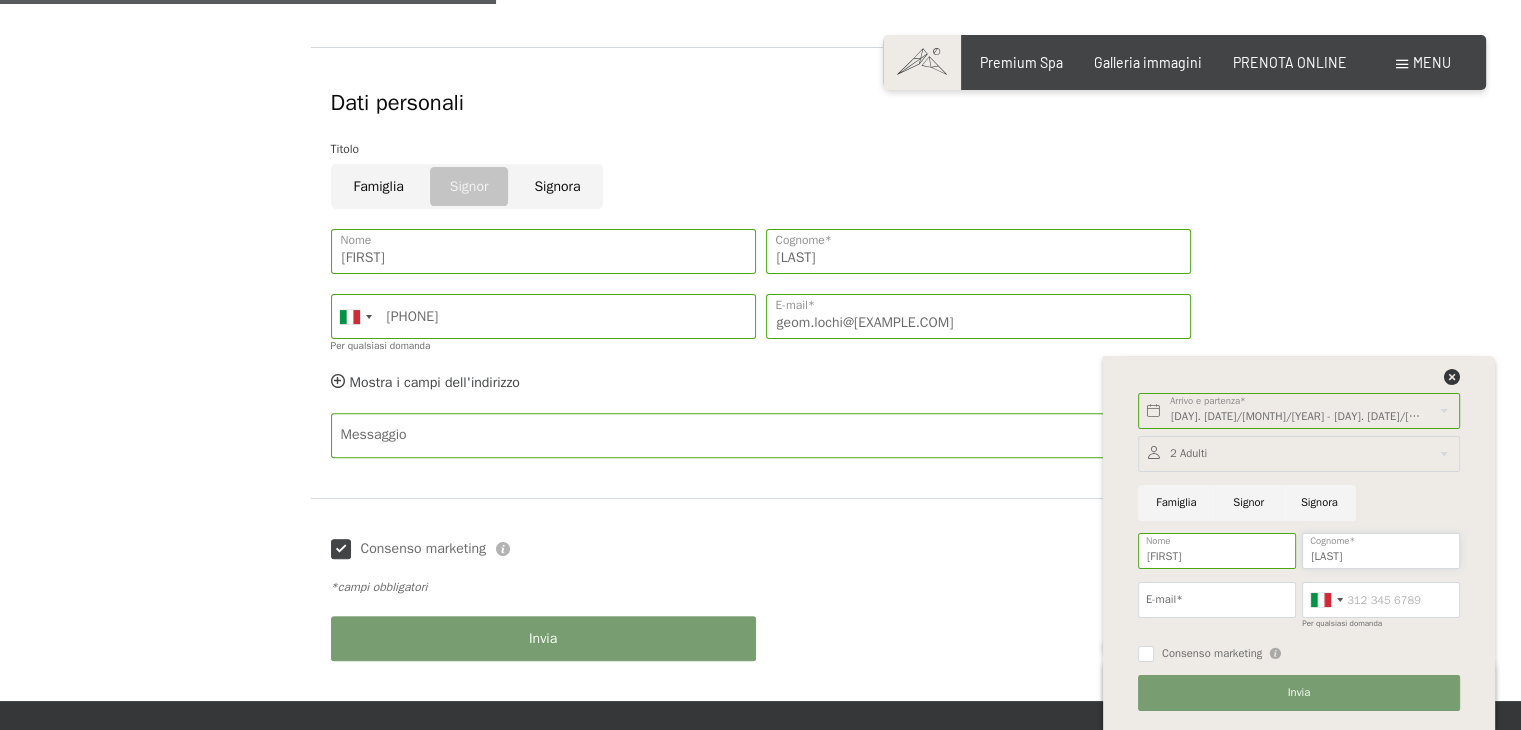 type on "locatelli" 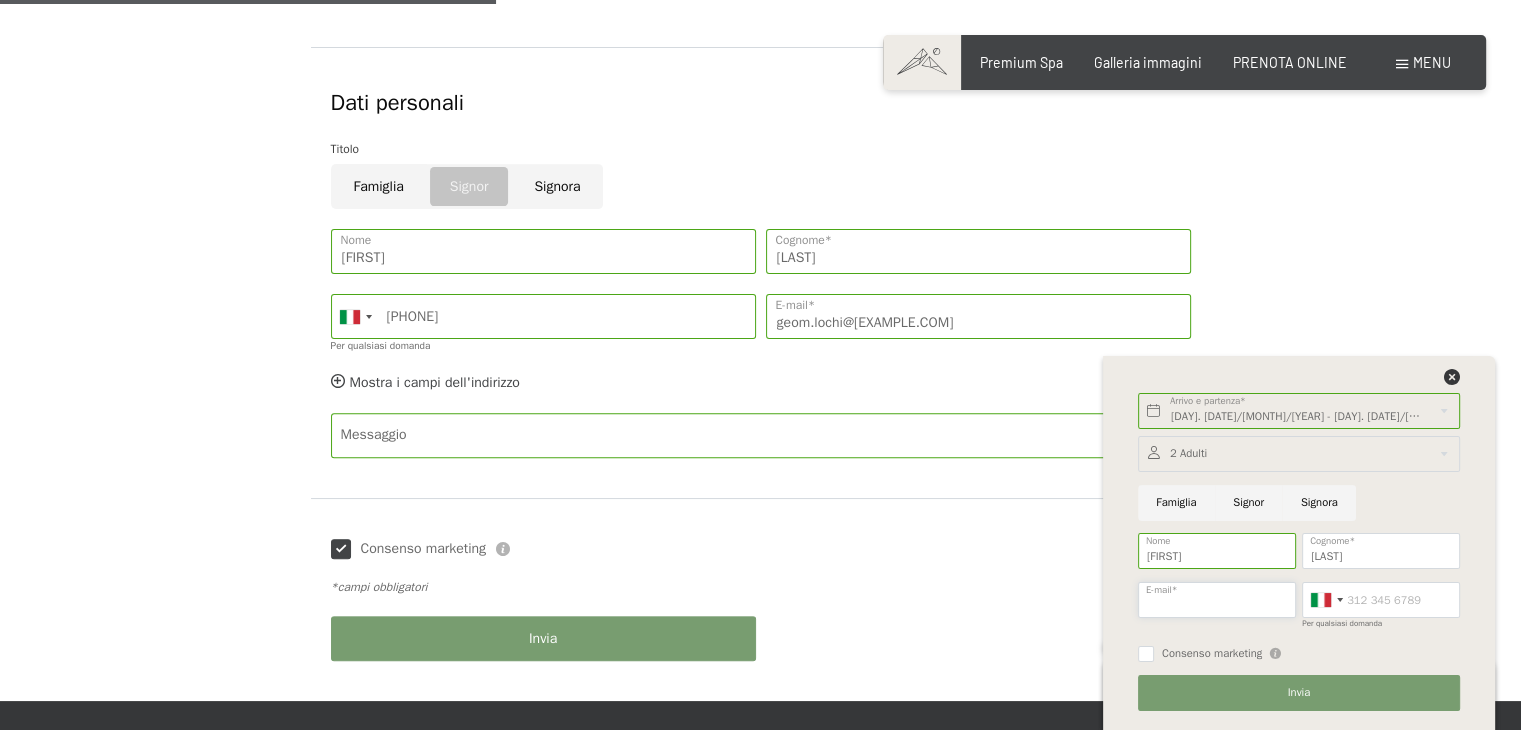 click on "E-mail*" at bounding box center (1217, 600) 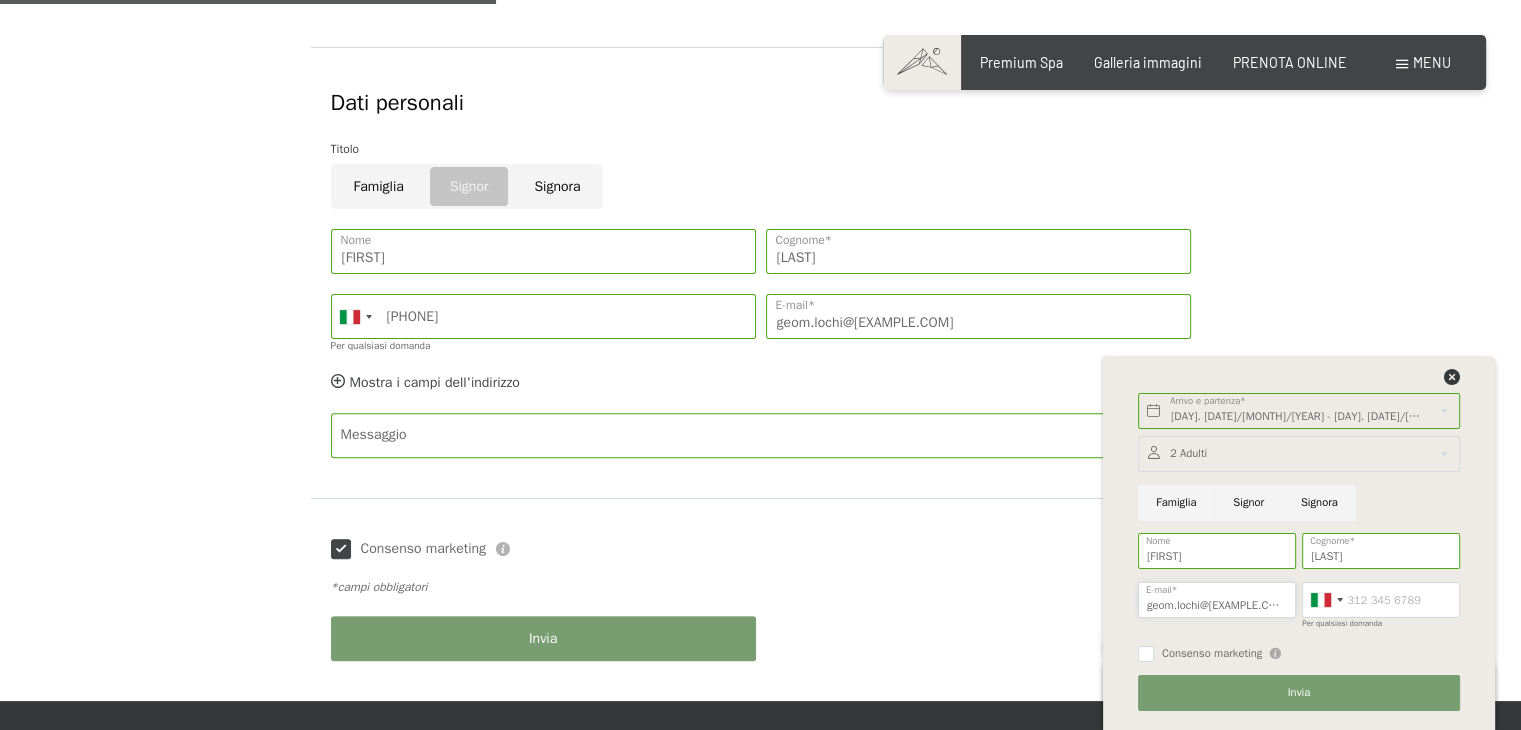type on "geom.lochi@tiscali.it" 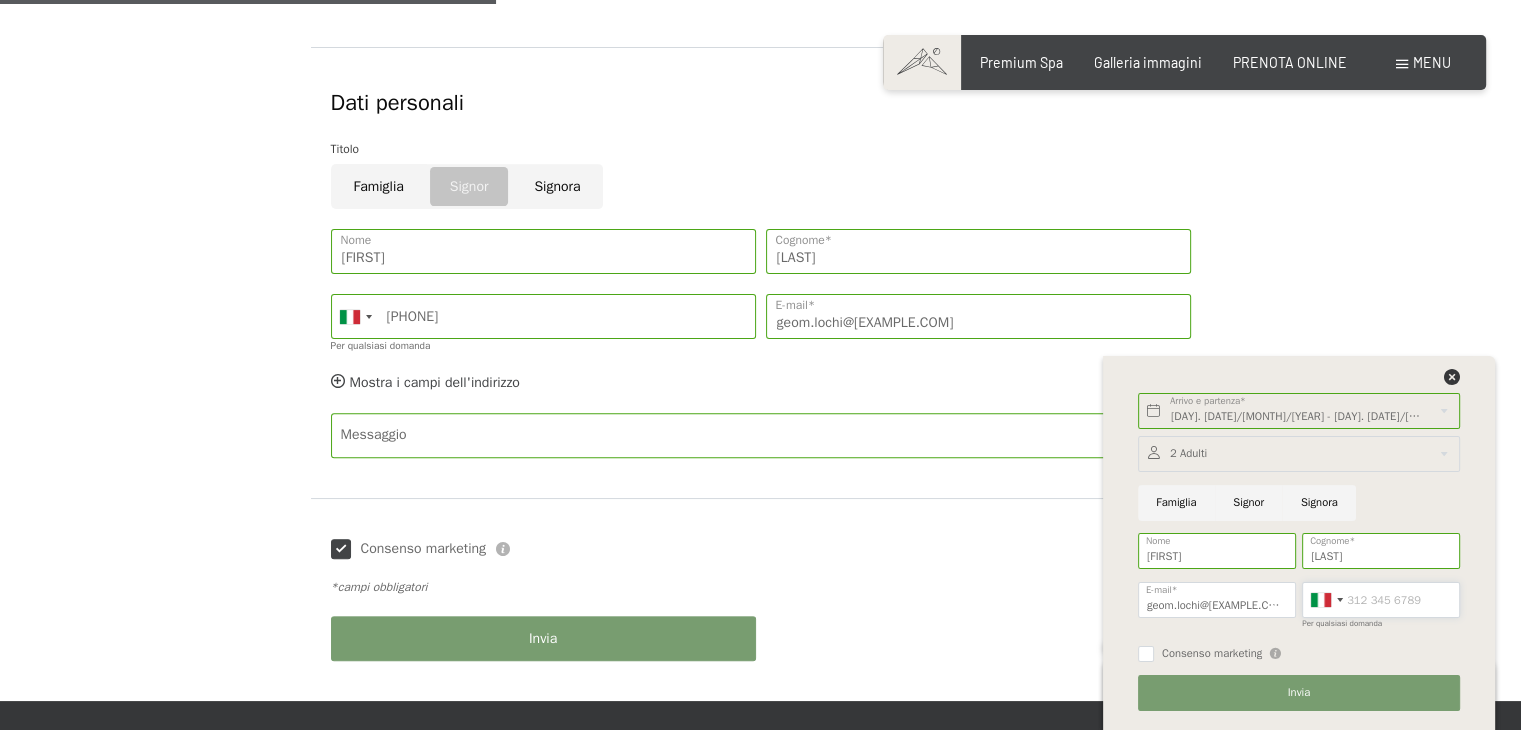 click on "Per qualsiasi domanda" at bounding box center (1381, 600) 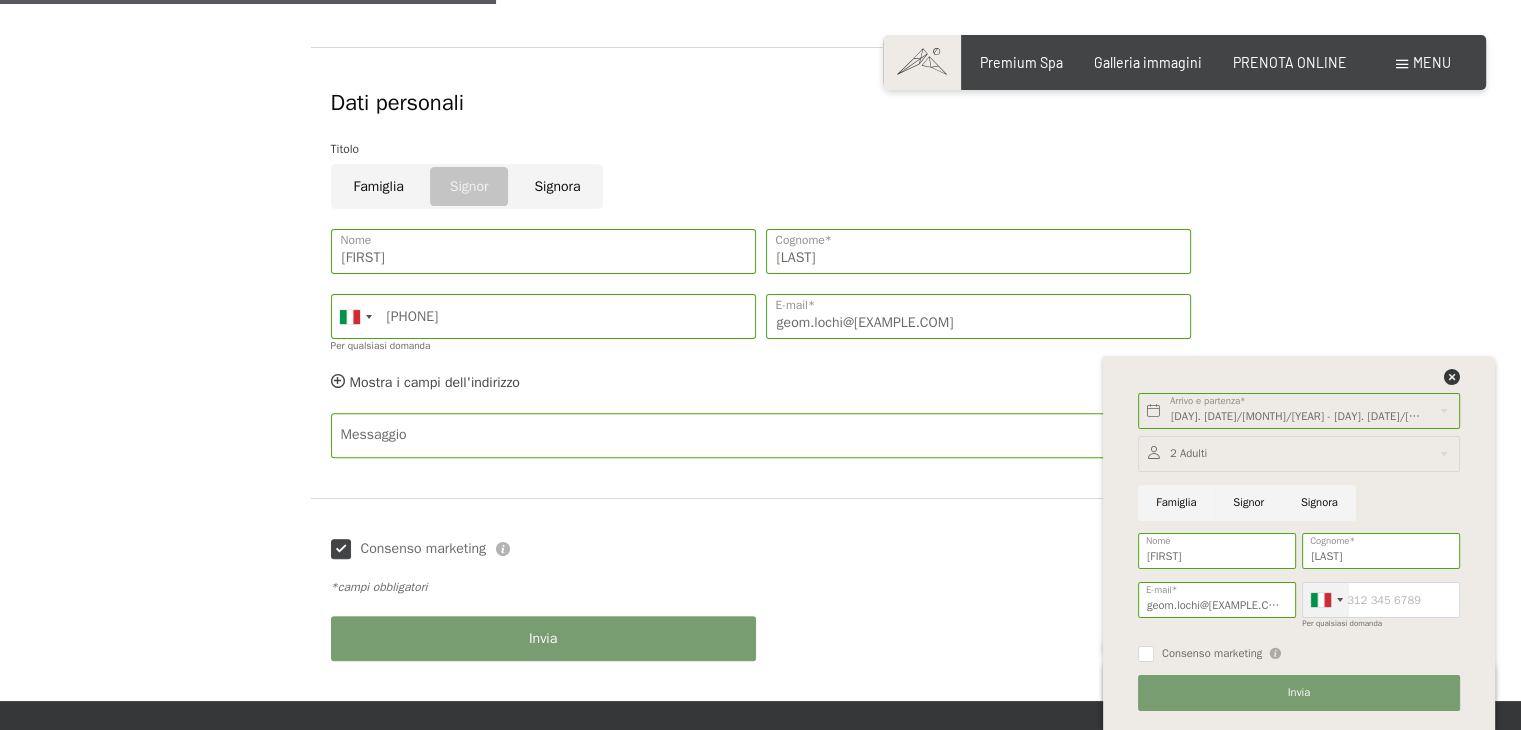 click at bounding box center (1340, 600) 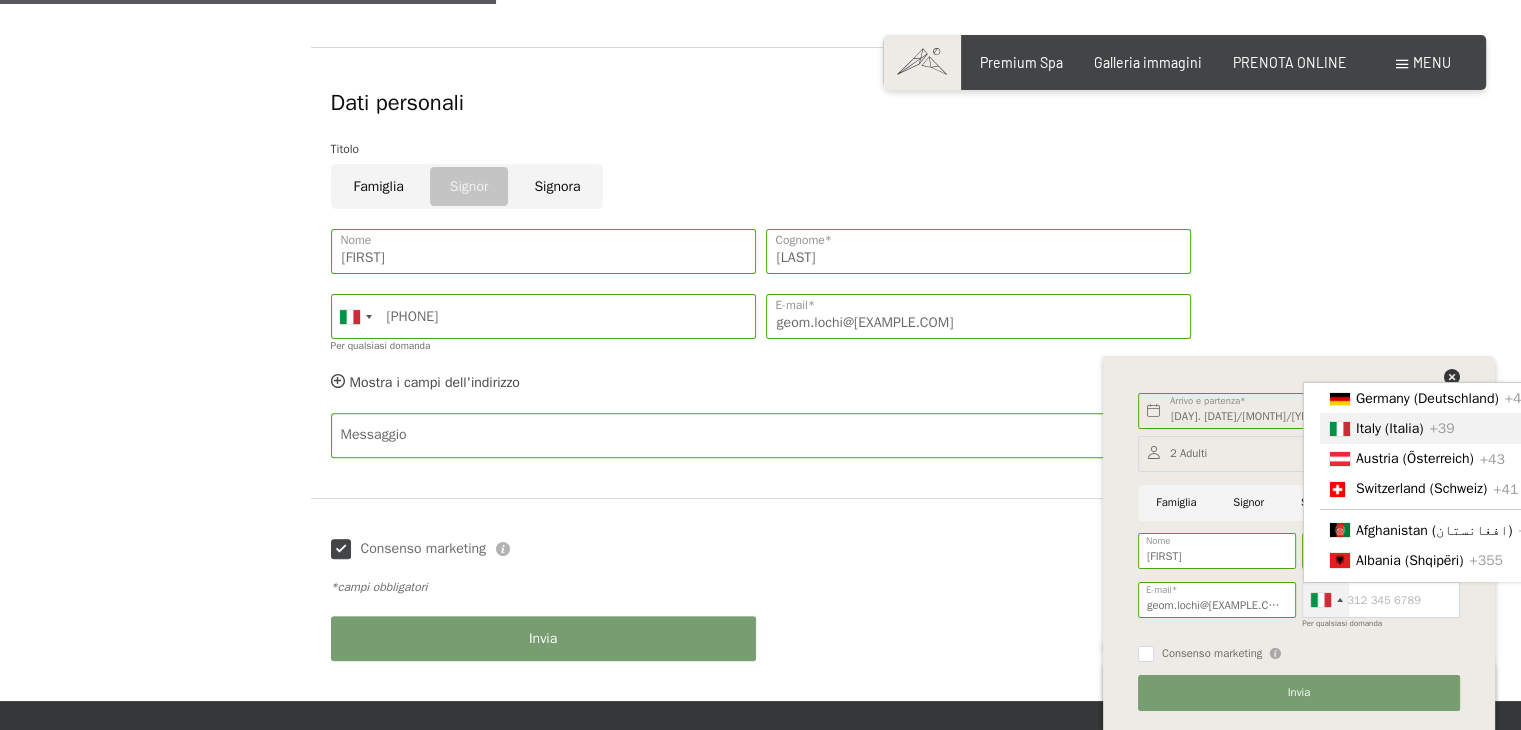 click on "Italy (Italia)" at bounding box center [1389, 428] 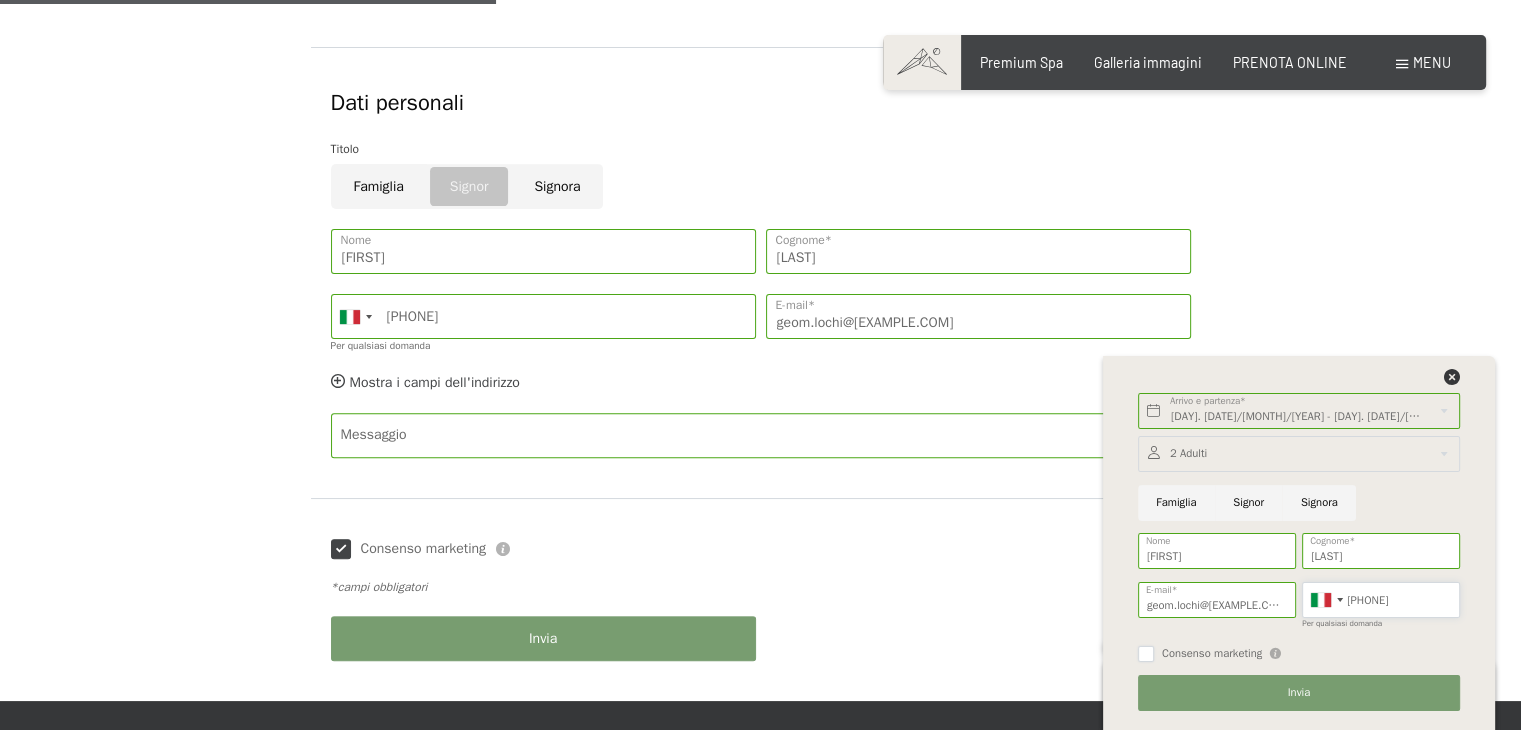 type on "3477512655" 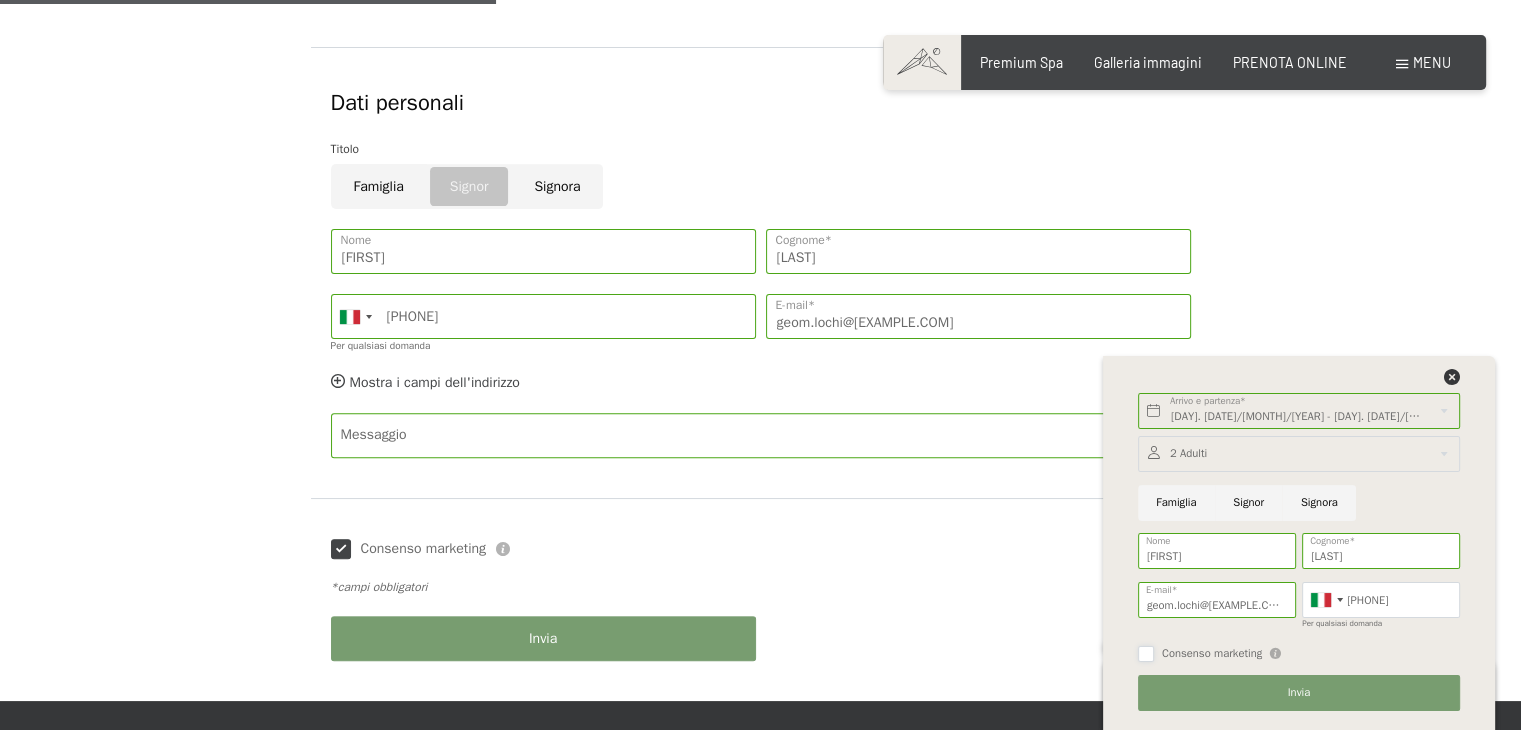 drag, startPoint x: 1144, startPoint y: 651, endPoint x: 1173, endPoint y: 673, distance: 36.40055 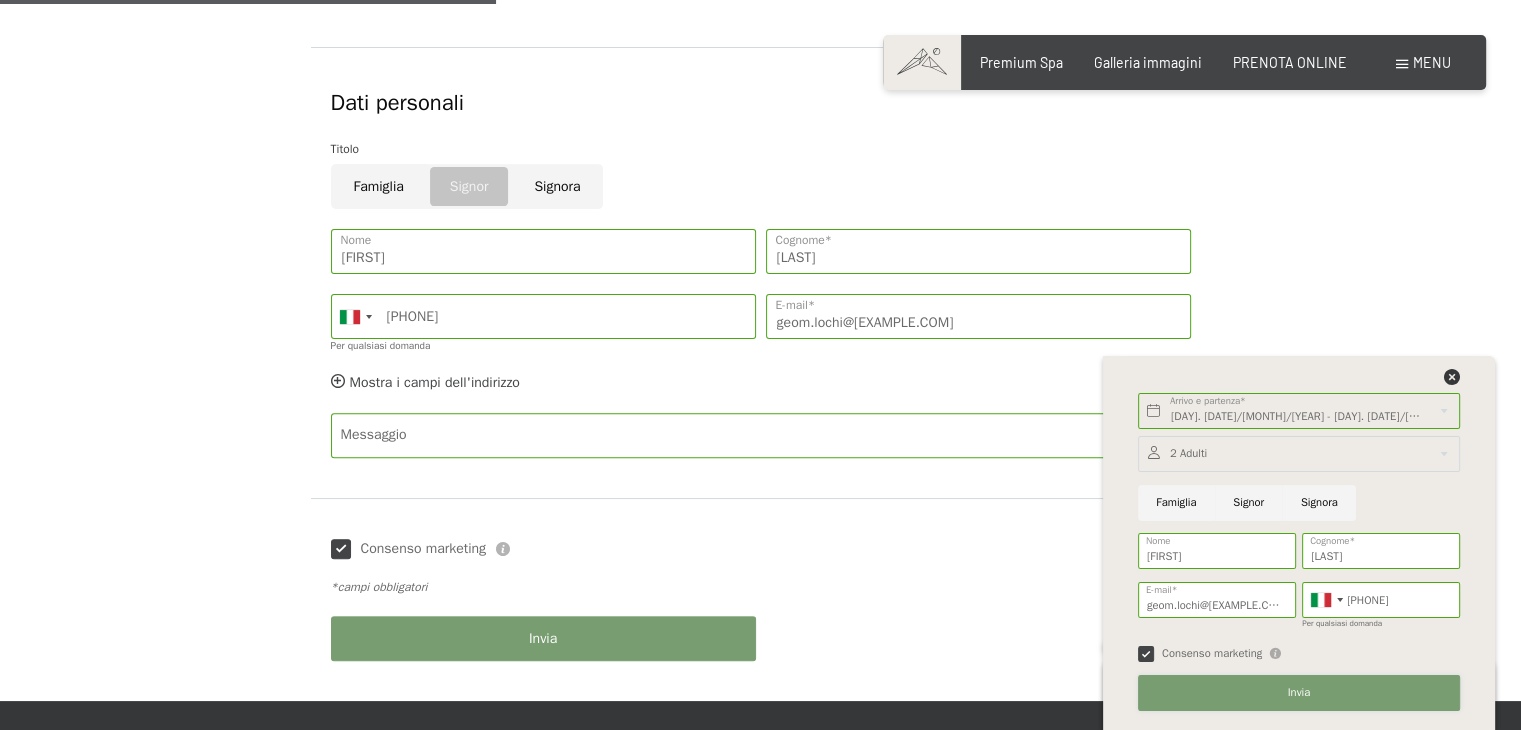 click on "Invia" at bounding box center [1299, 693] 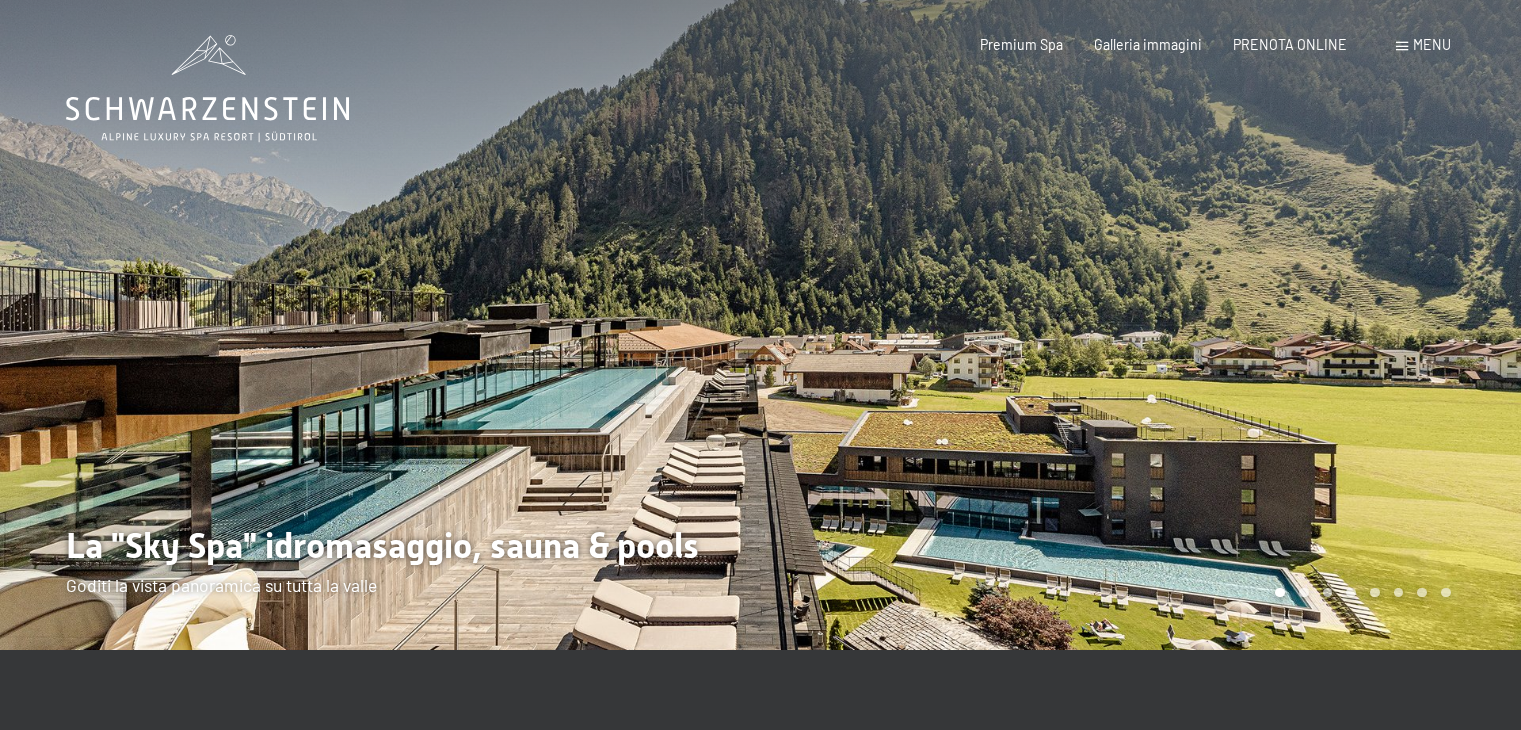 scroll, scrollTop: 0, scrollLeft: 0, axis: both 